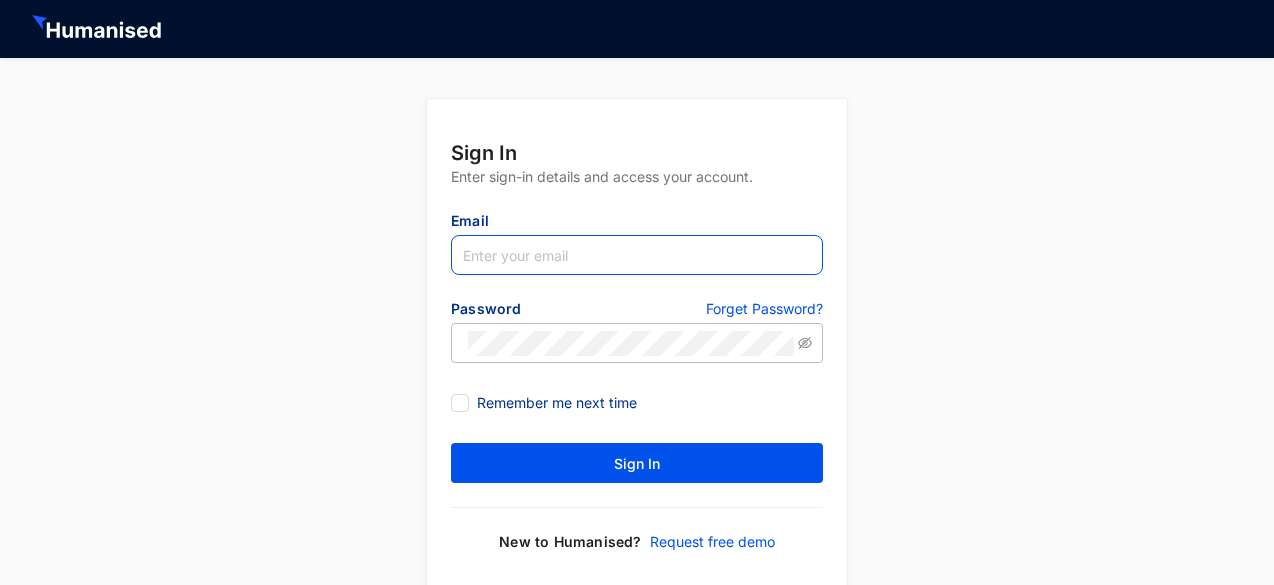 scroll, scrollTop: 0, scrollLeft: 0, axis: both 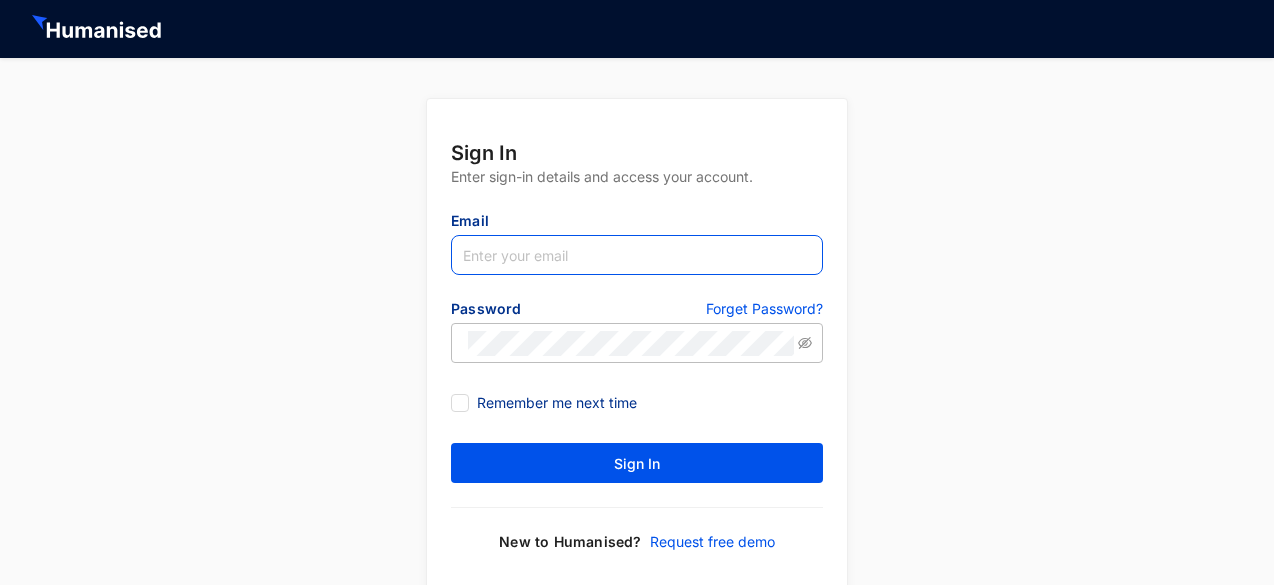 type on "[EMAIL]" 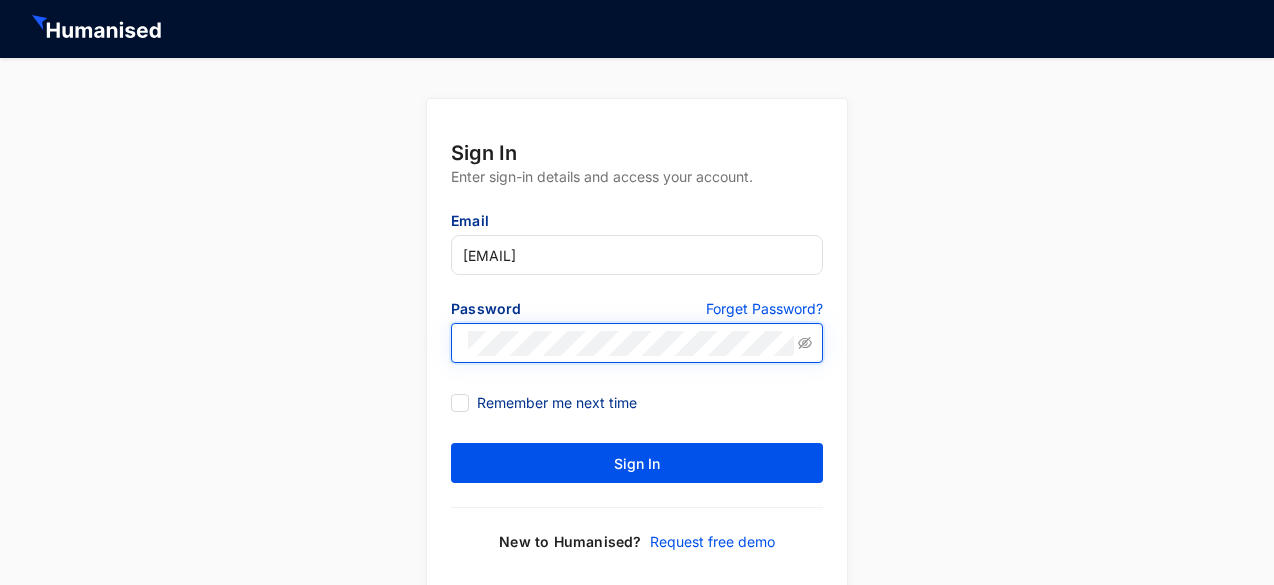 click on "Sign In" at bounding box center (637, 463) 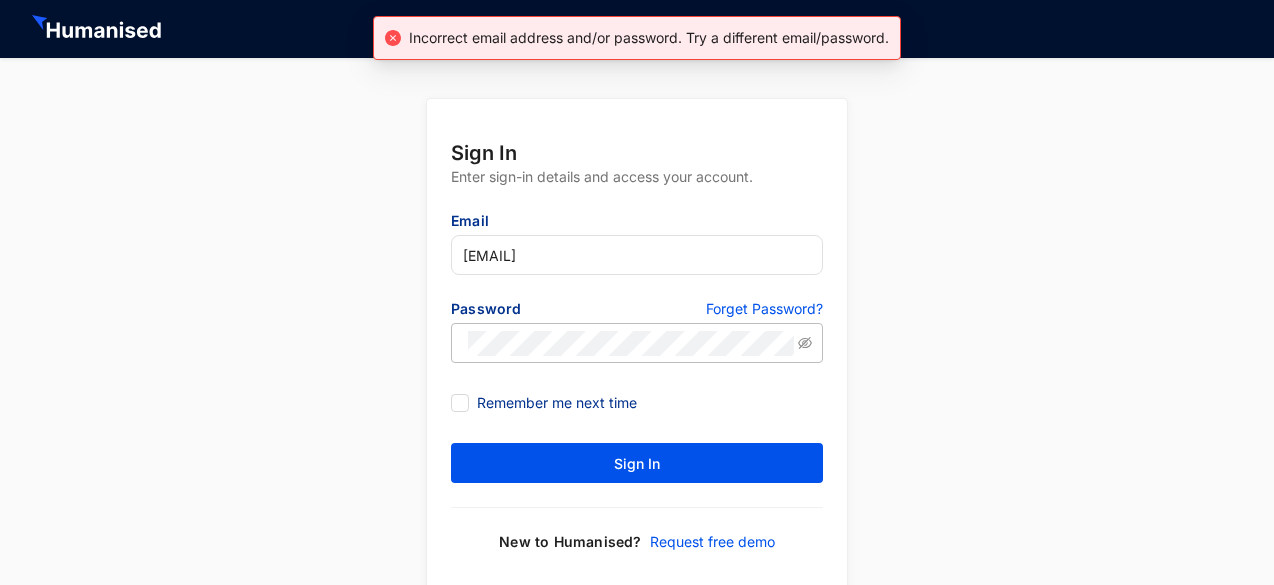 click on "Sign In Enter sign-in details and access your account. Email yashodha@slpg.lk Password Forget Password? Remember me next time Sign In New to Humanised? Request free demo" at bounding box center (637, 338) 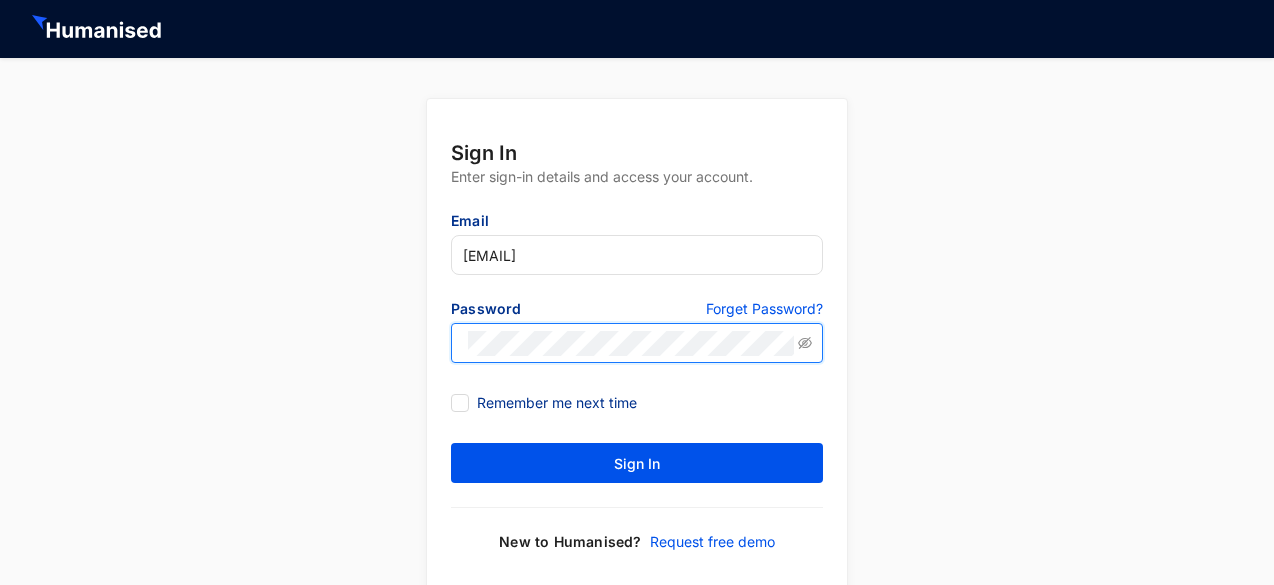 click on "Sign In Enter sign-in details and access your account. Email yashodha@slpg.lk Password Forget Password? Remember me next time Sign In New to Humanised? Request free demo" at bounding box center [637, 338] 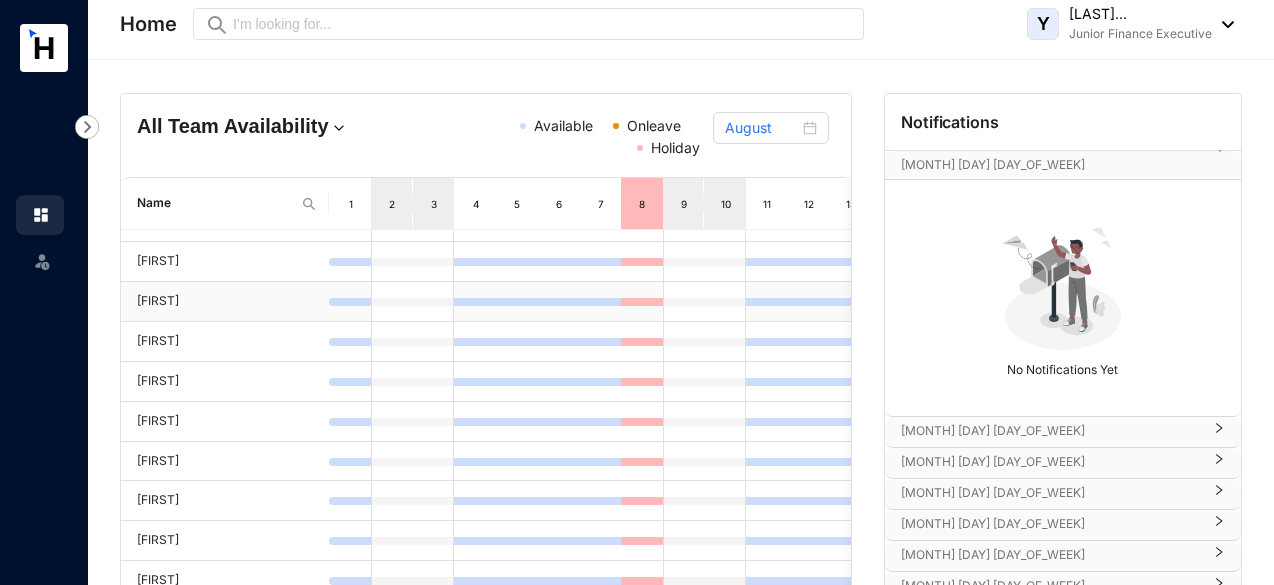 scroll, scrollTop: 116, scrollLeft: 0, axis: vertical 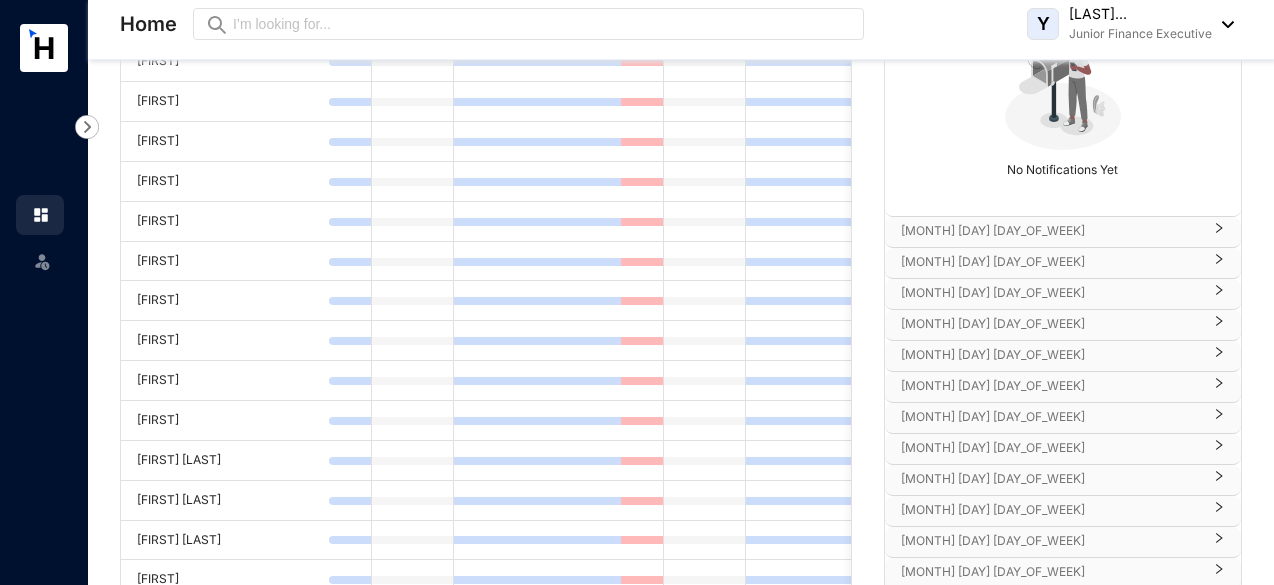 click 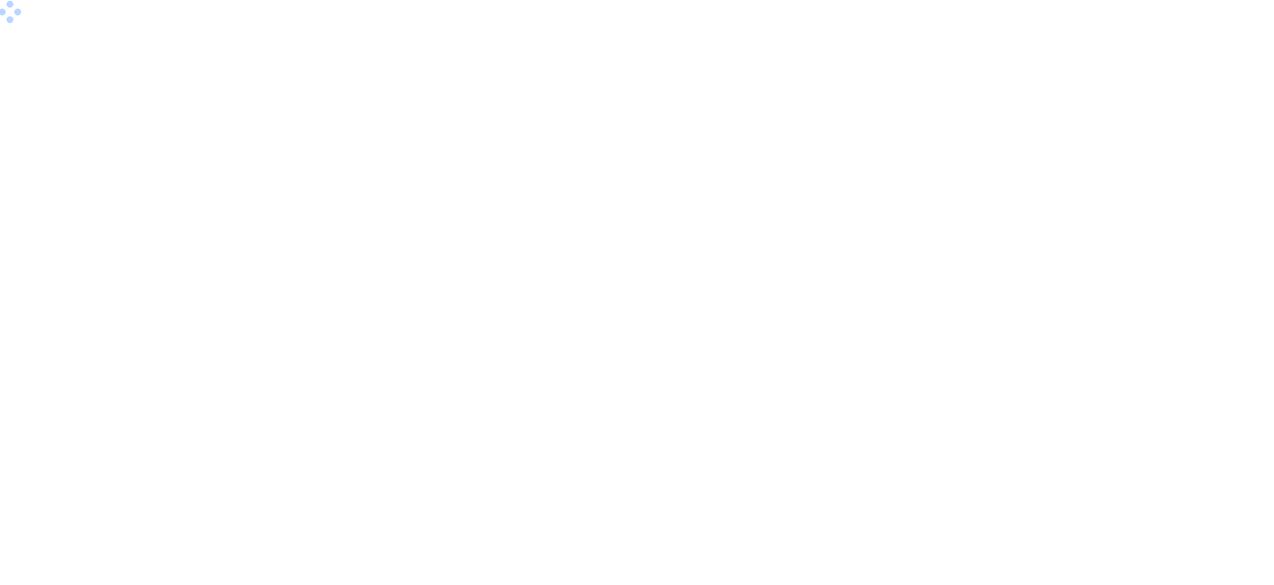 scroll, scrollTop: 0, scrollLeft: 0, axis: both 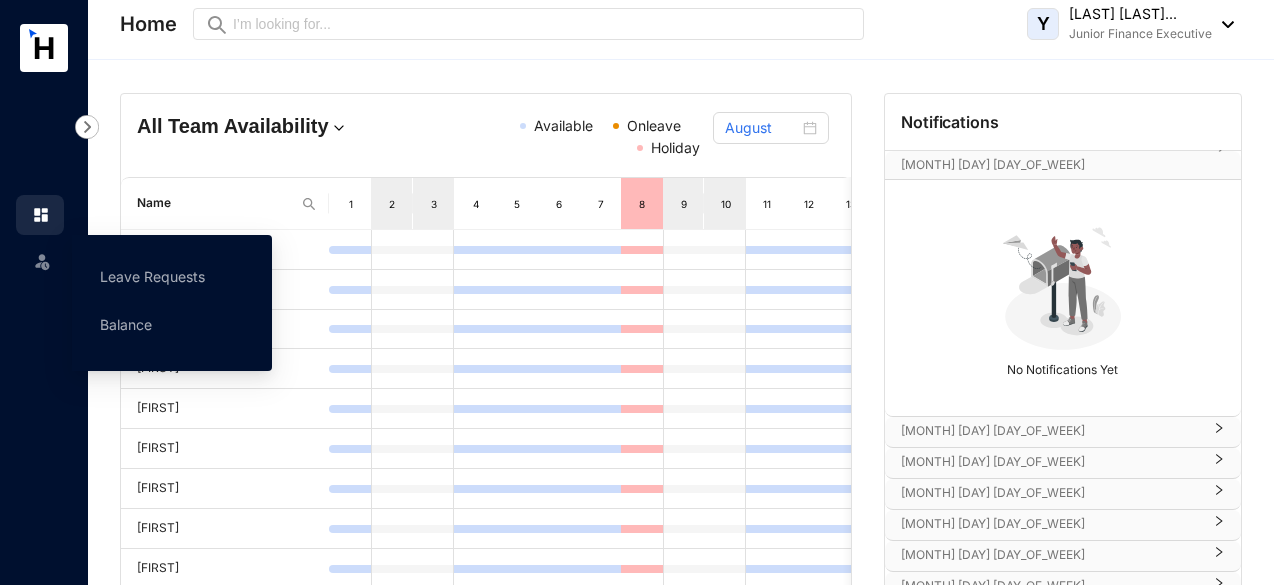 click at bounding box center [42, 261] 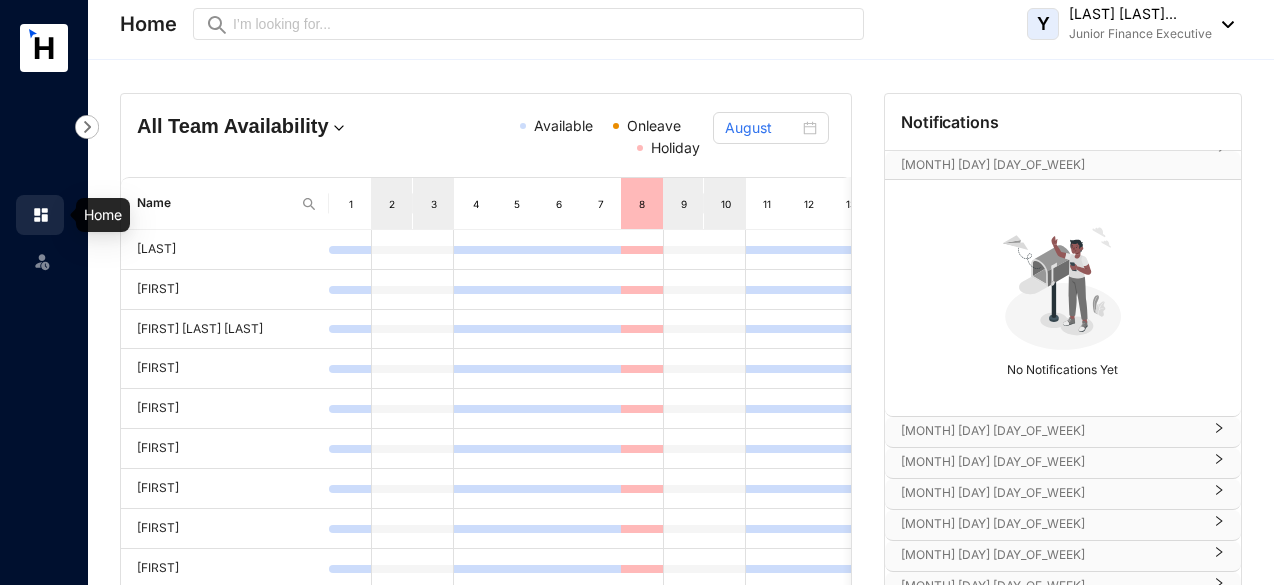 click at bounding box center [41, 215] 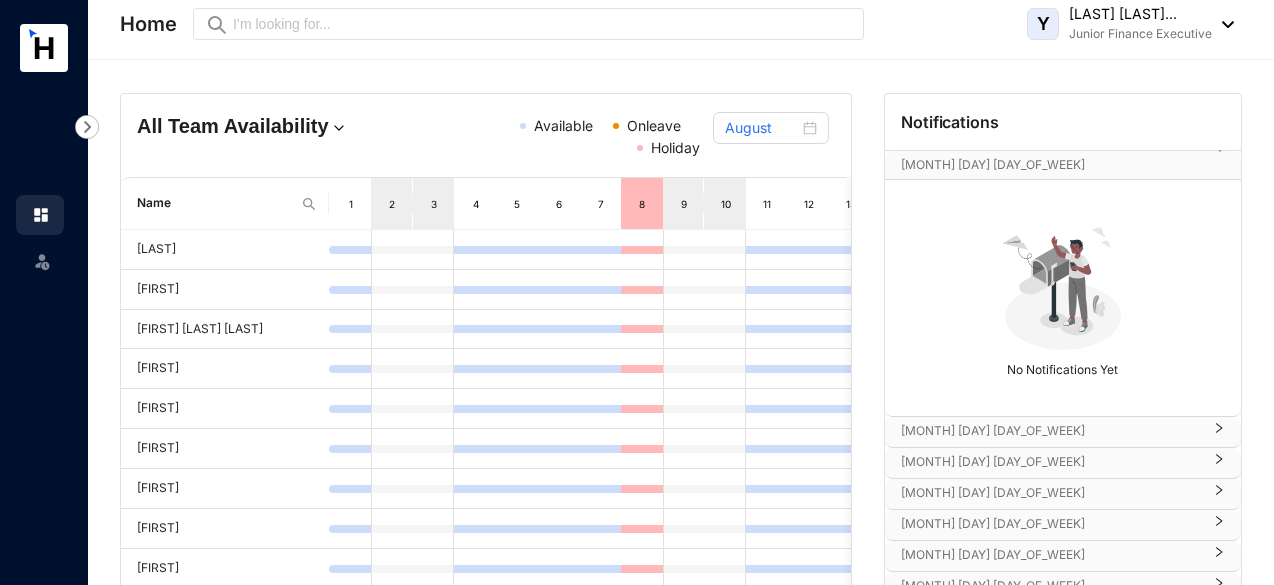 click at bounding box center [1223, 24] 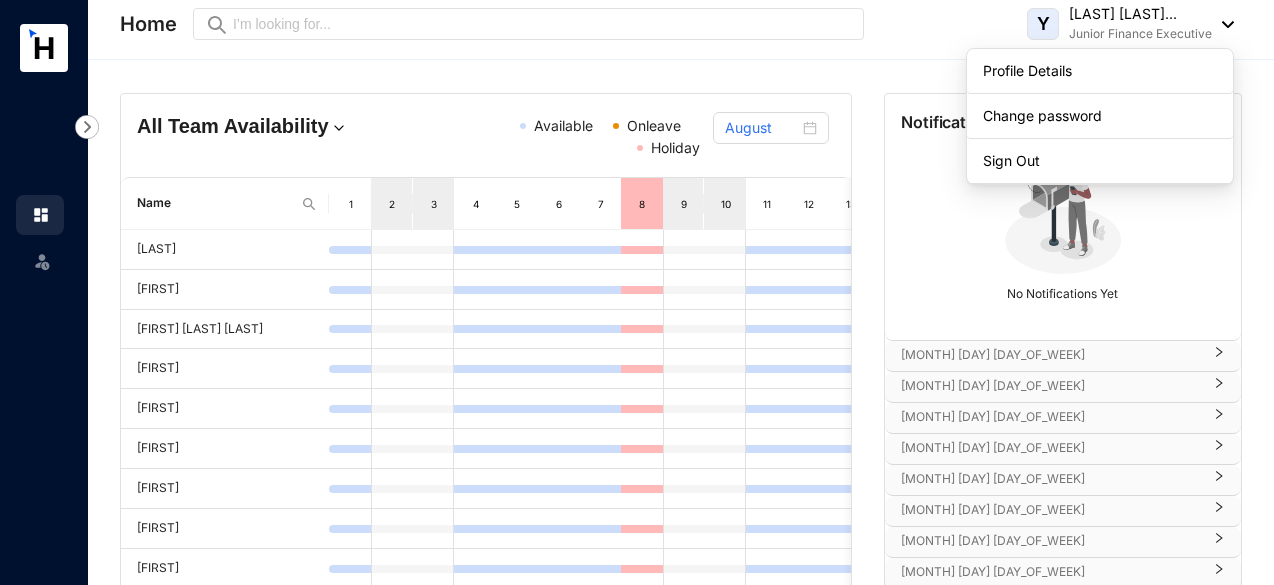 scroll, scrollTop: 135, scrollLeft: 0, axis: vertical 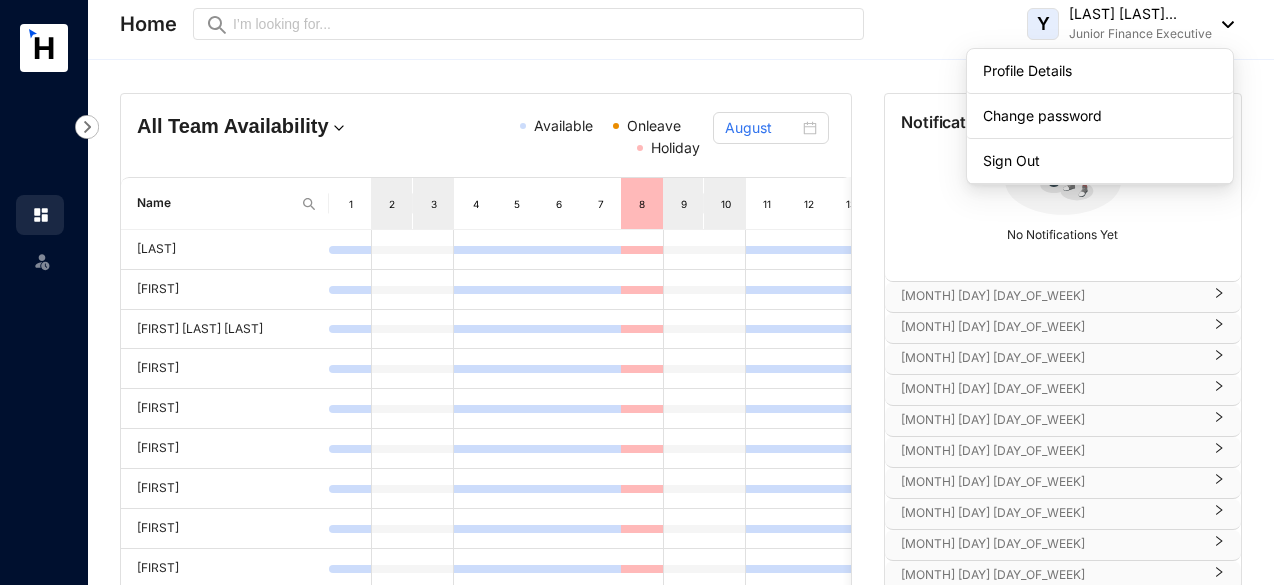click at bounding box center (87, 127) 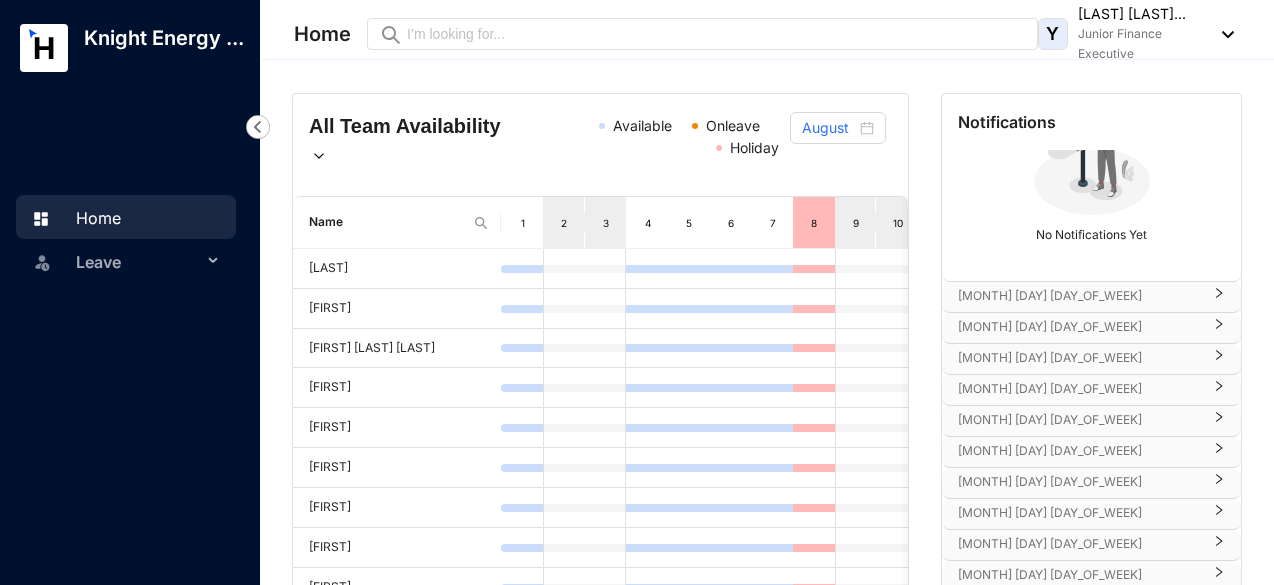 click on "Knight Energy ..." at bounding box center (164, 38) 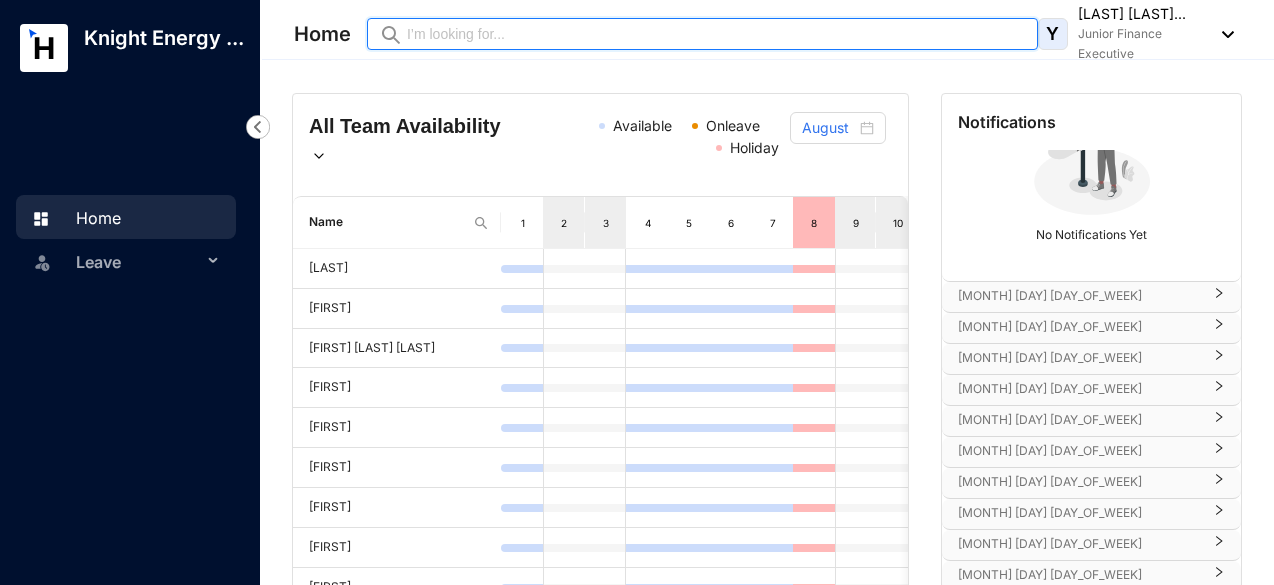 click at bounding box center [716, 34] 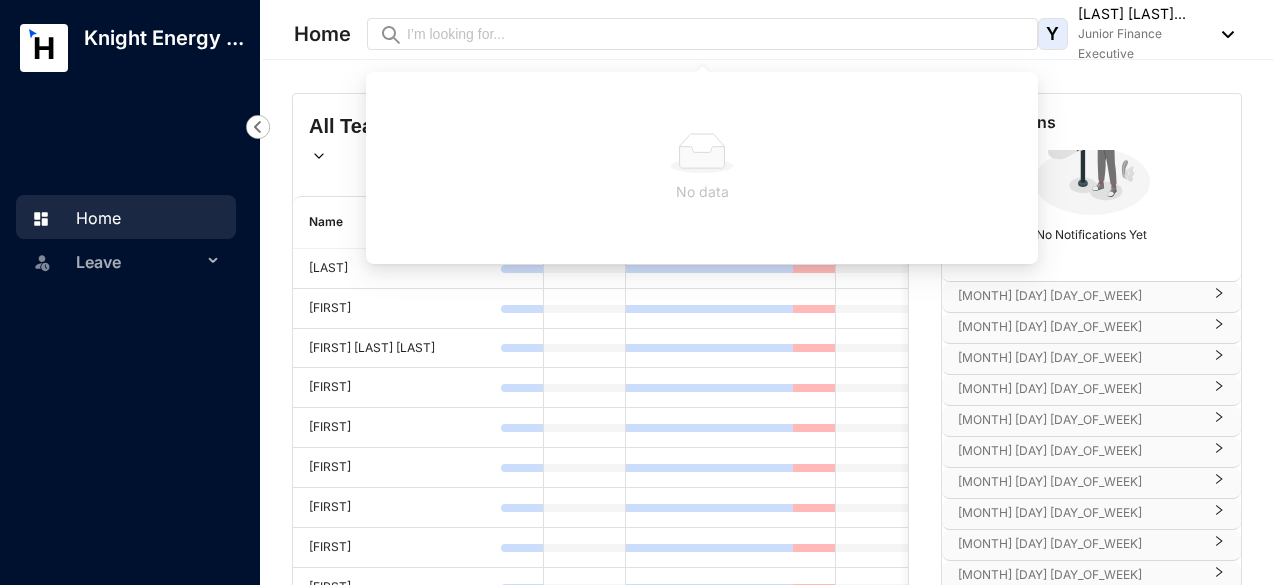 click at bounding box center [135, 107] 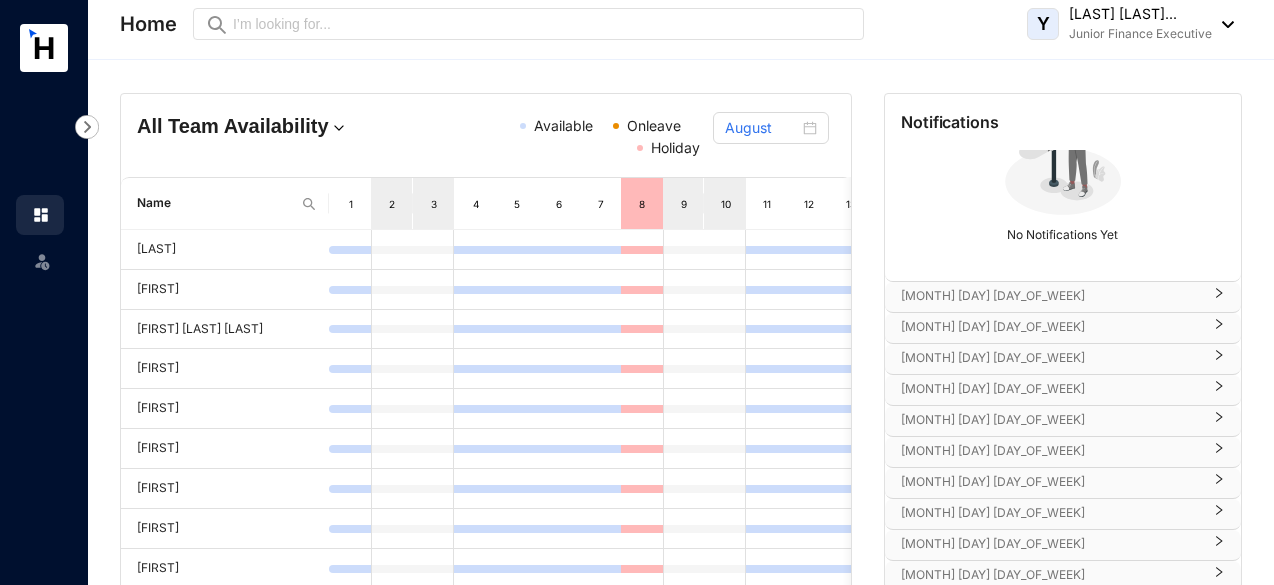 click at bounding box center (1223, 24) 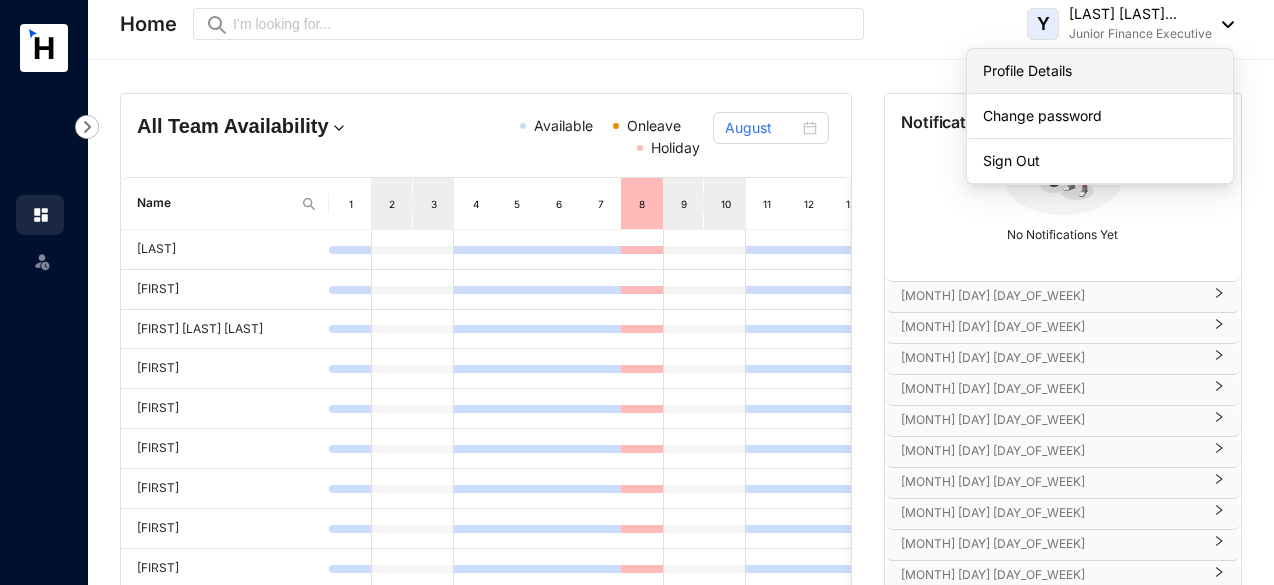 click on "Profile Details" at bounding box center [1100, 71] 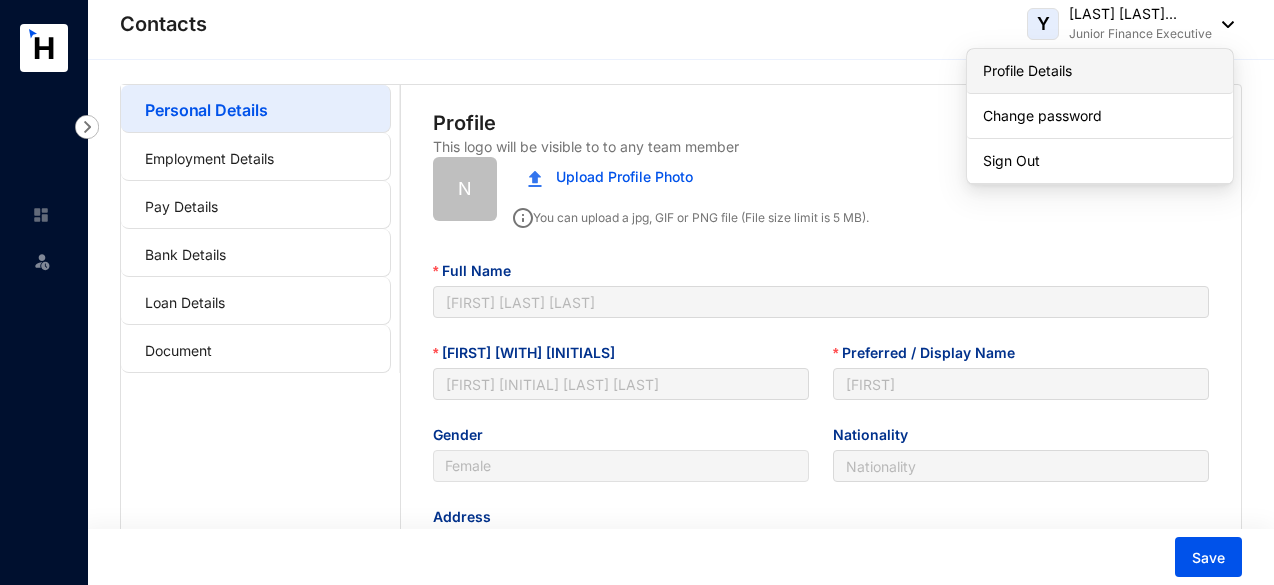 type on "[DATE]" 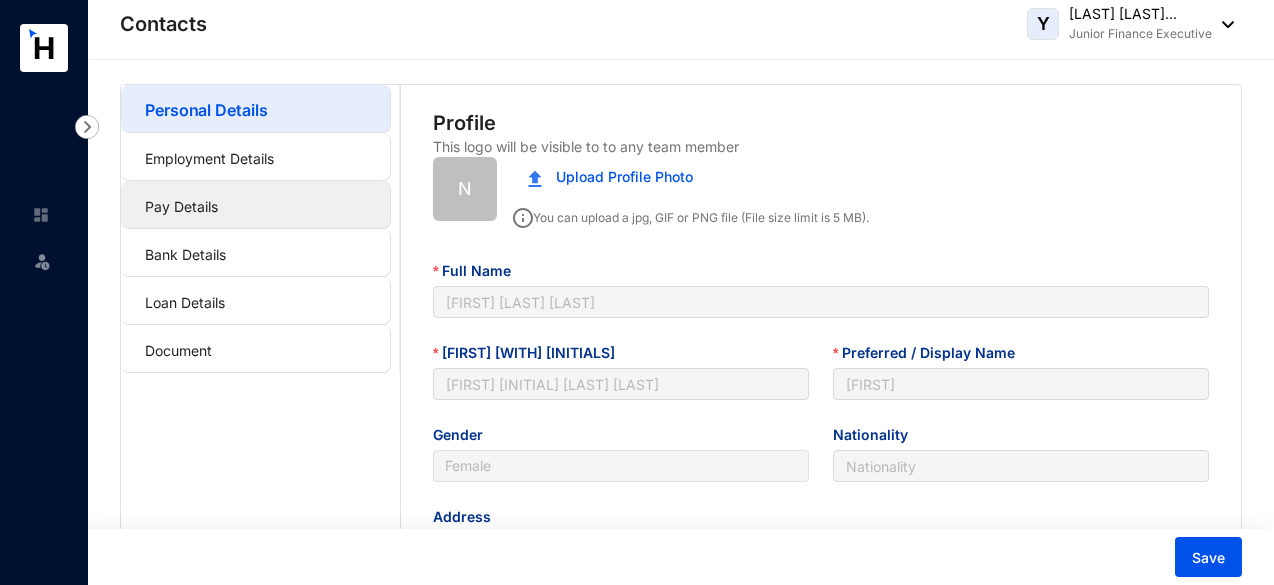 click on "Pay Details" at bounding box center [181, 206] 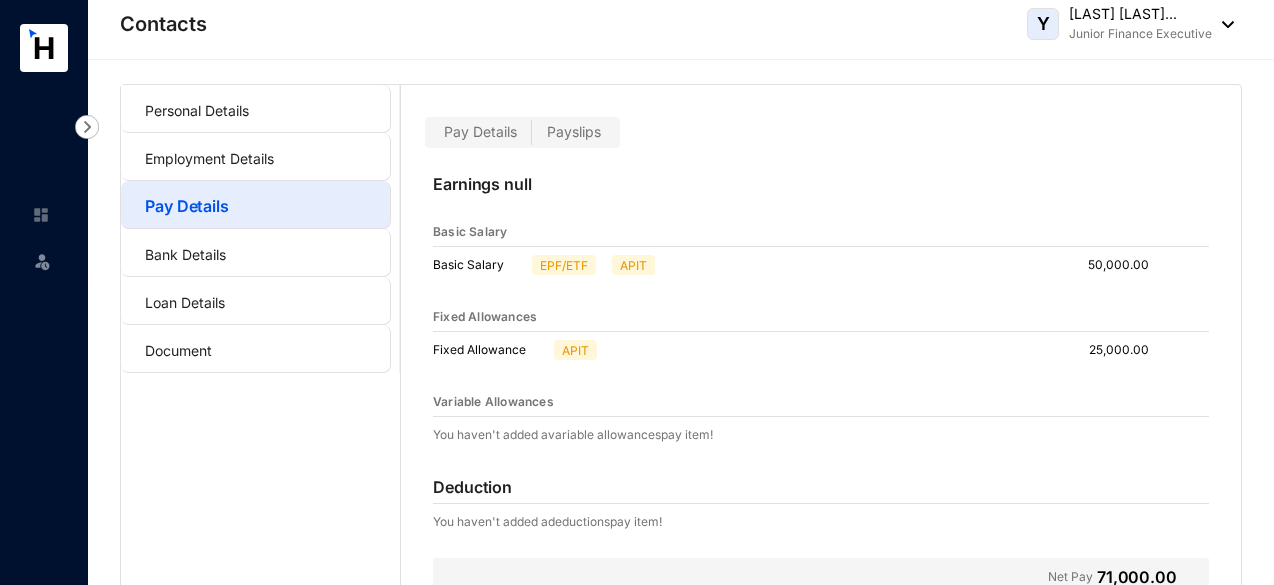 click on "Payslips" at bounding box center [574, 131] 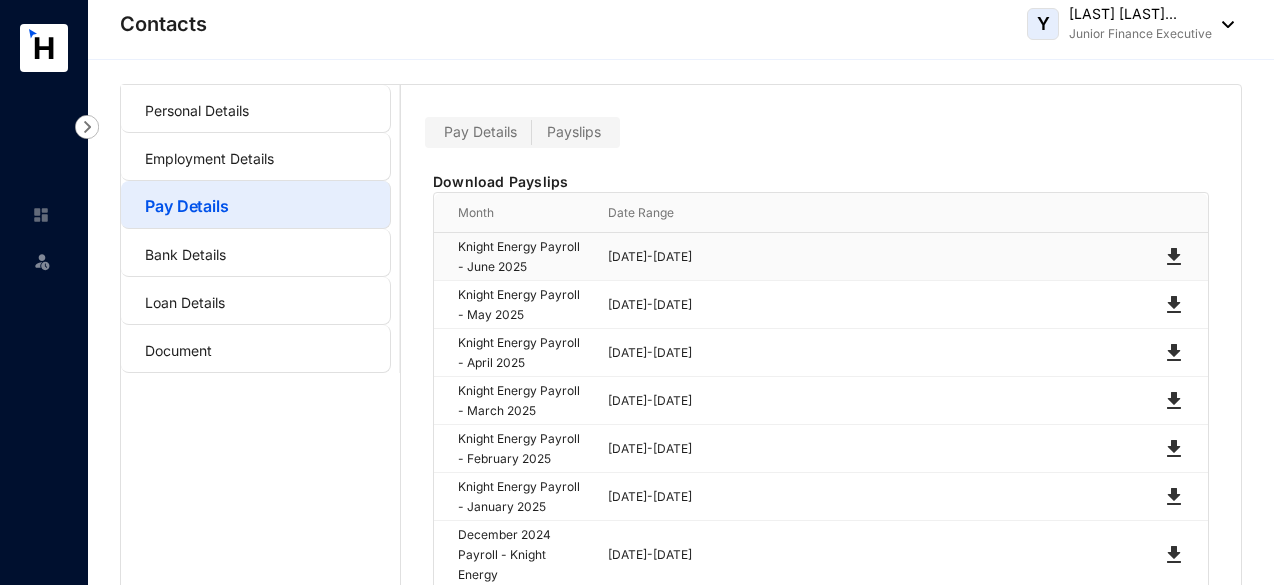 click at bounding box center [1174, 257] 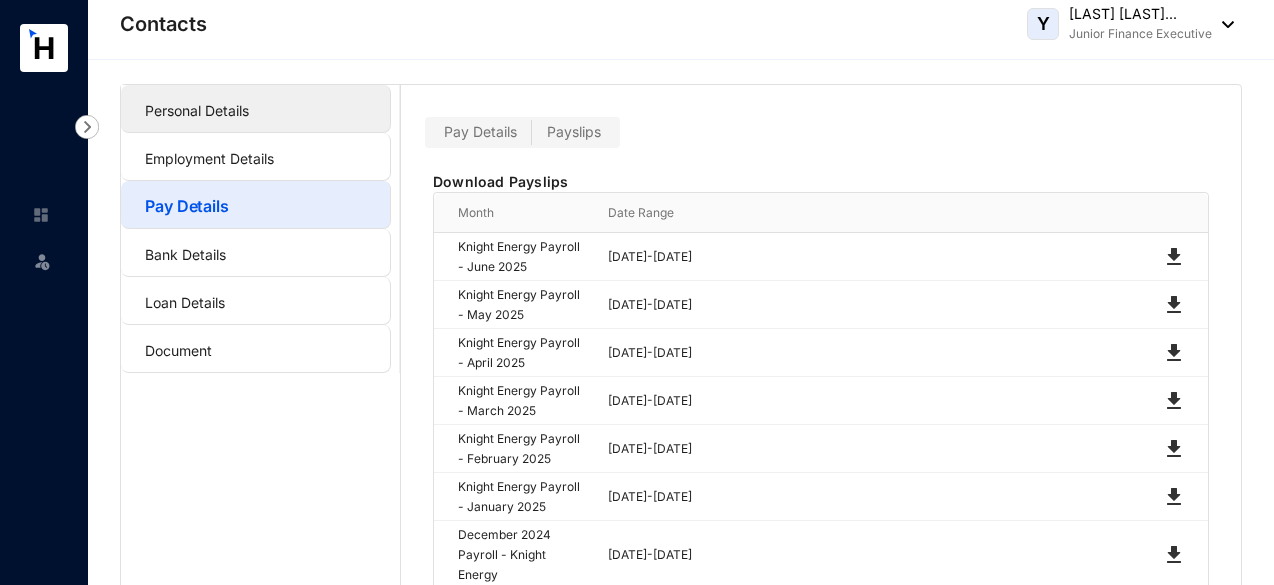 click on "Personal Details" at bounding box center [197, 110] 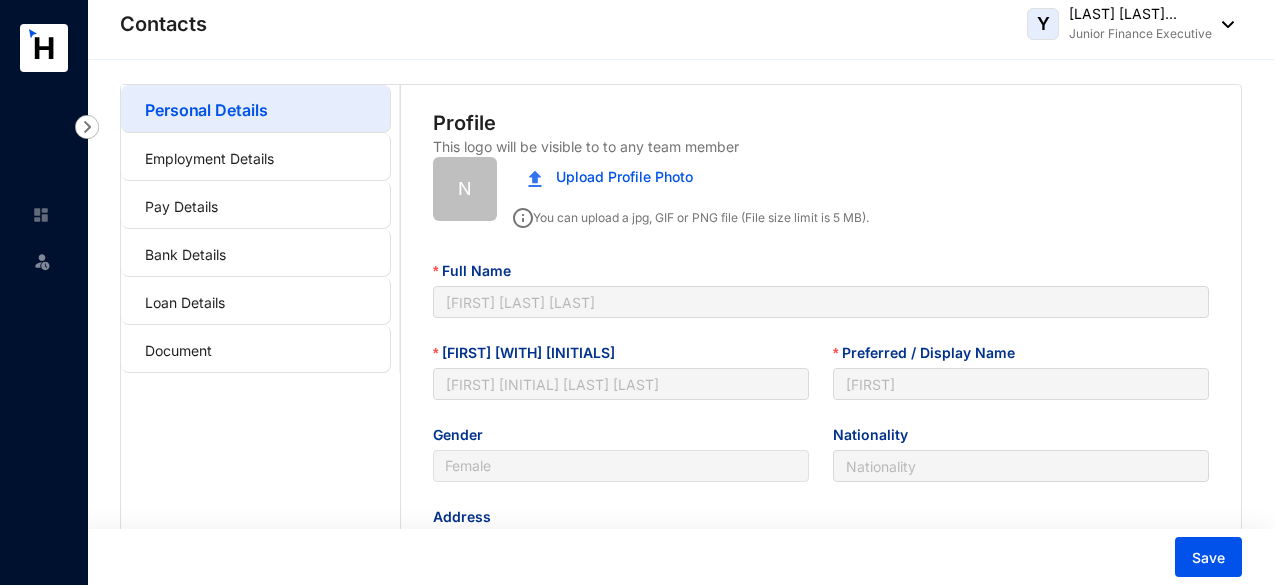 type on "[DATE]" 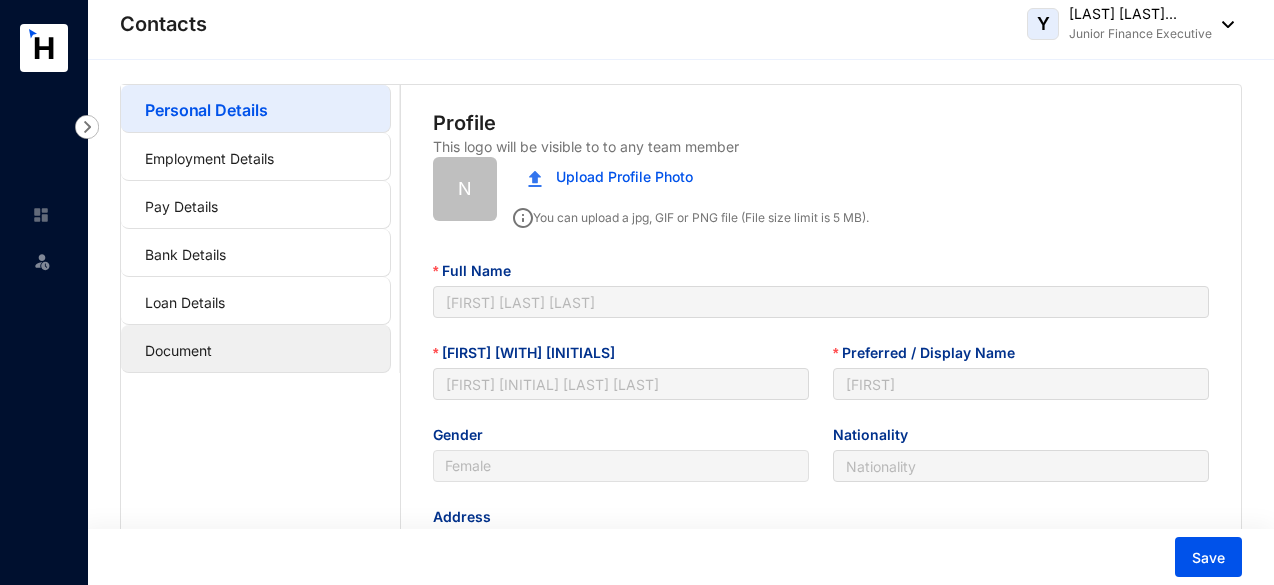 click on "Document" at bounding box center (178, 350) 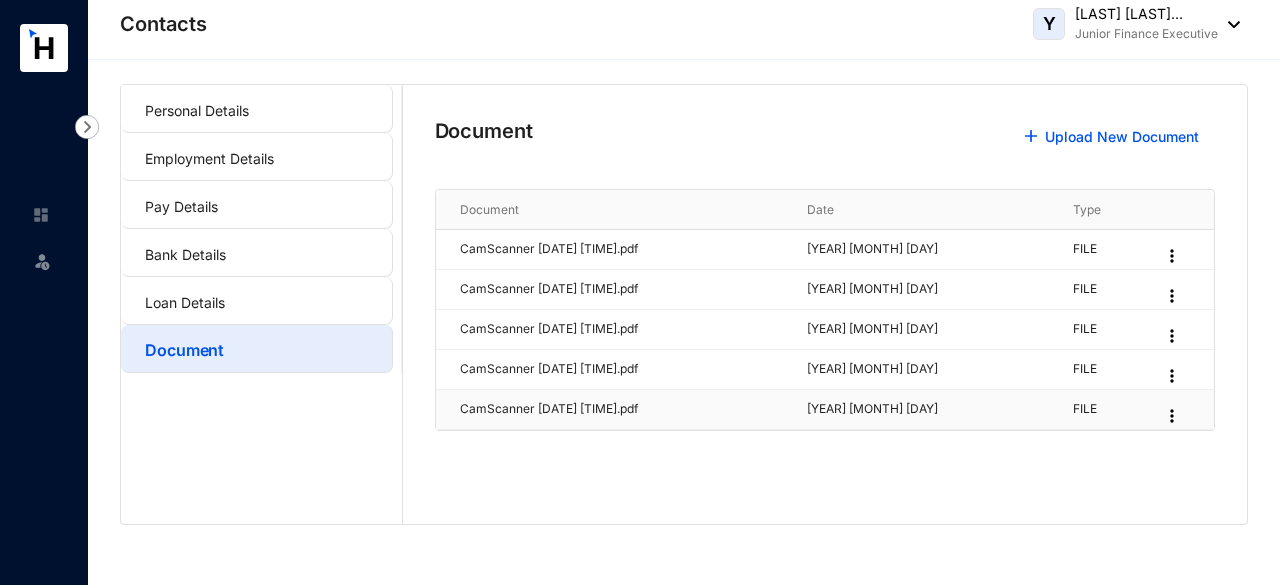 click on "CamScanner [DATE] [TIME].pdf" at bounding box center [621, 409] 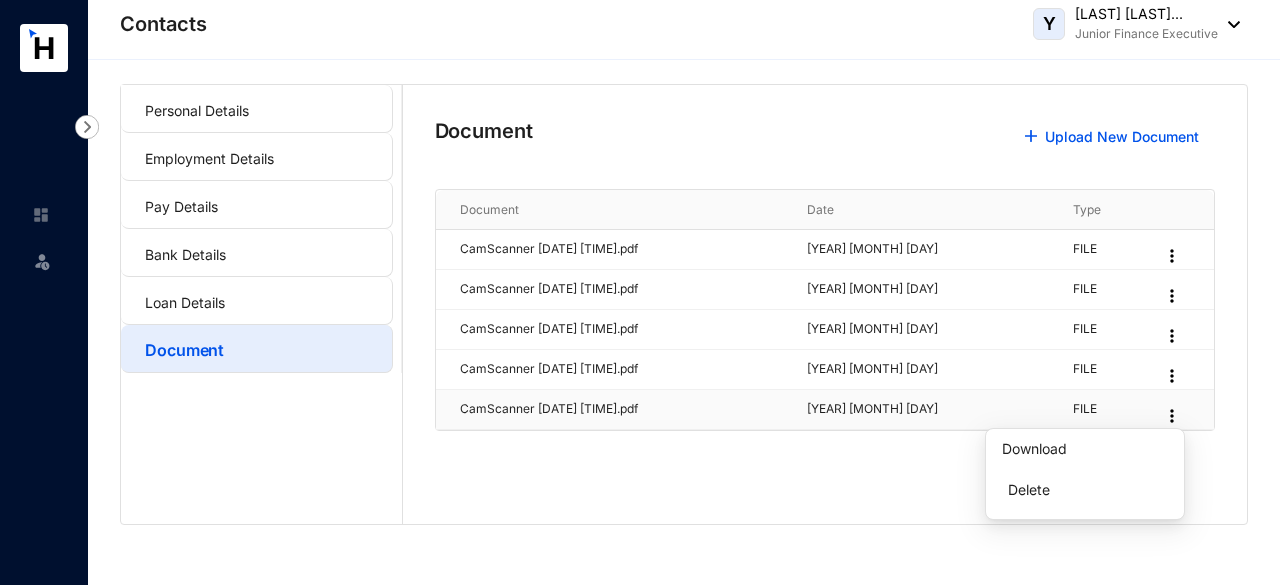 click at bounding box center [1172, 416] 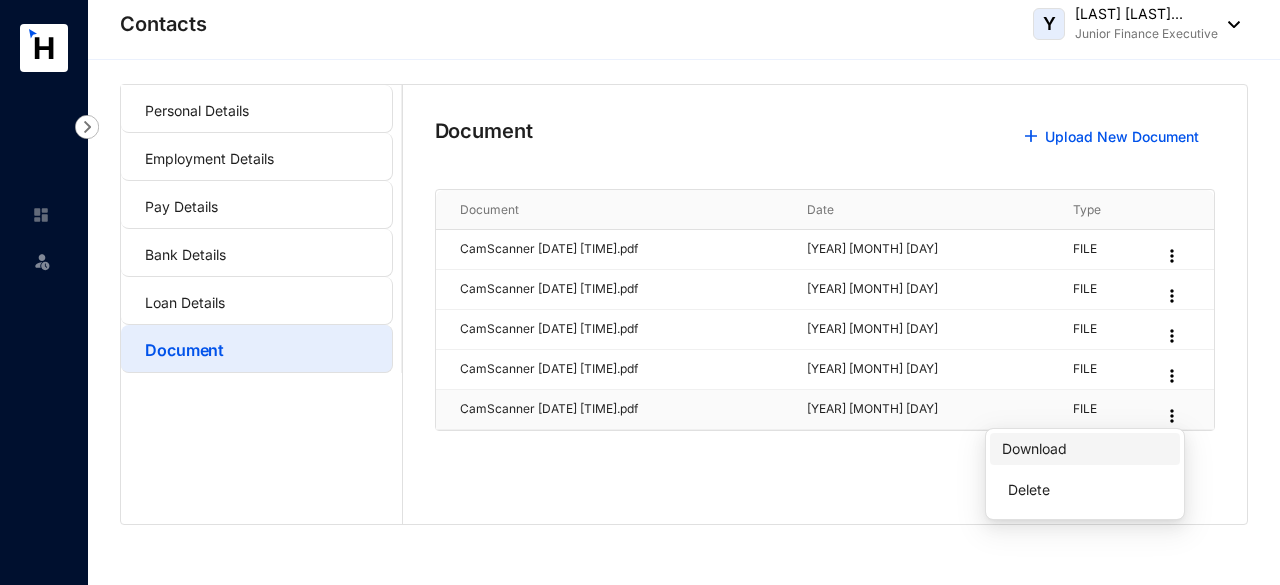 click on "Download" at bounding box center [1034, 448] 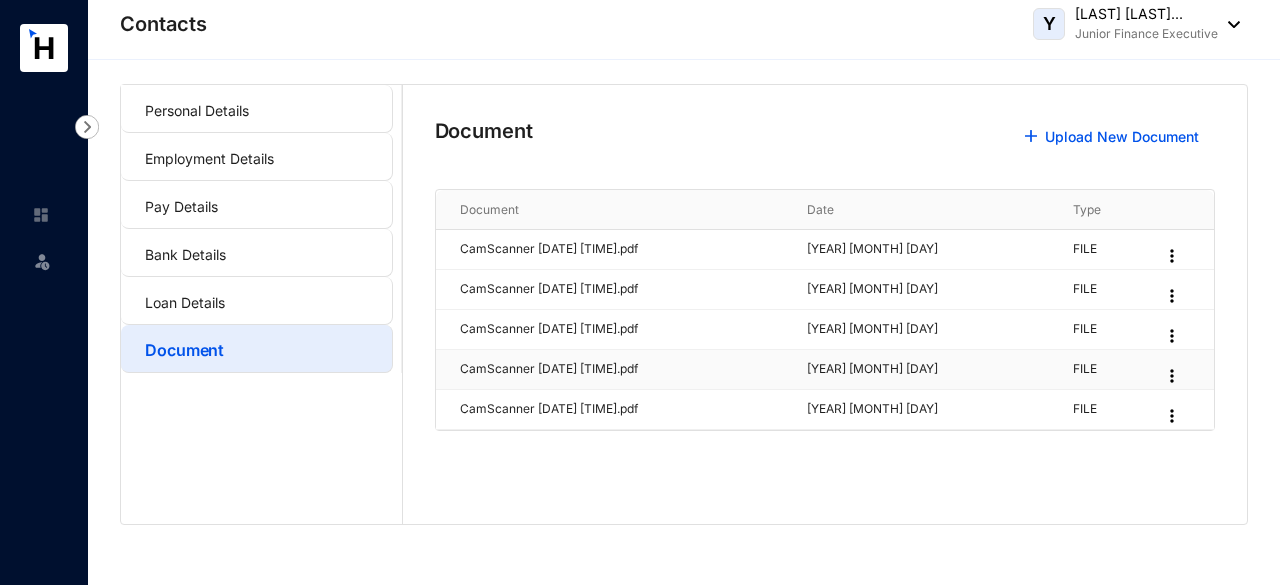 click at bounding box center [1172, 376] 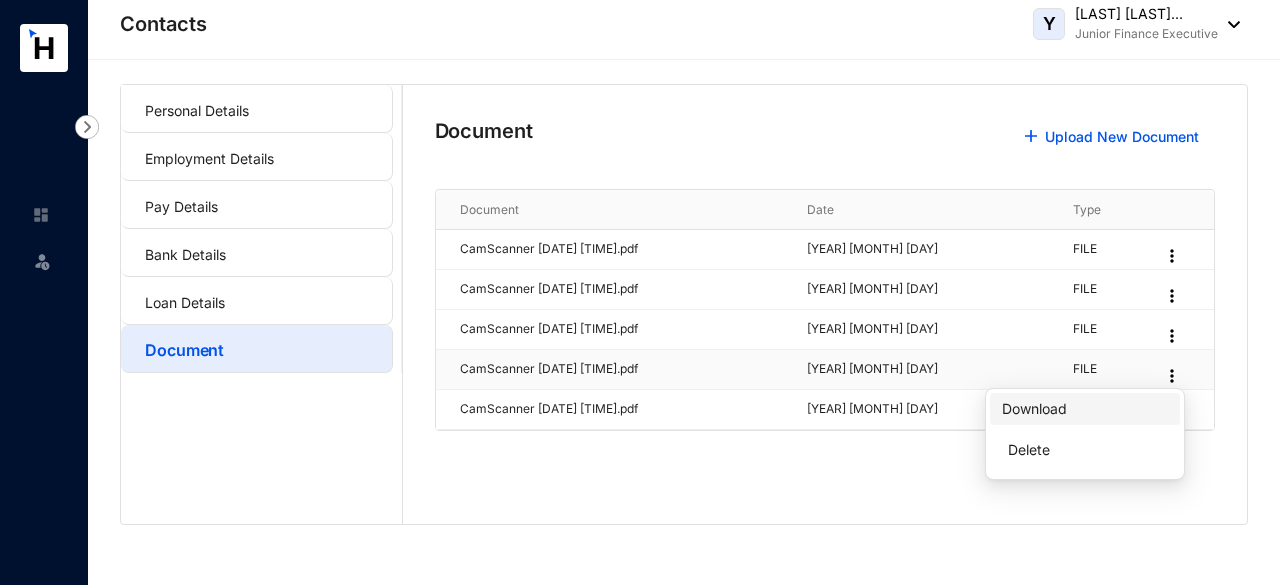 click on "Download" at bounding box center [1034, 408] 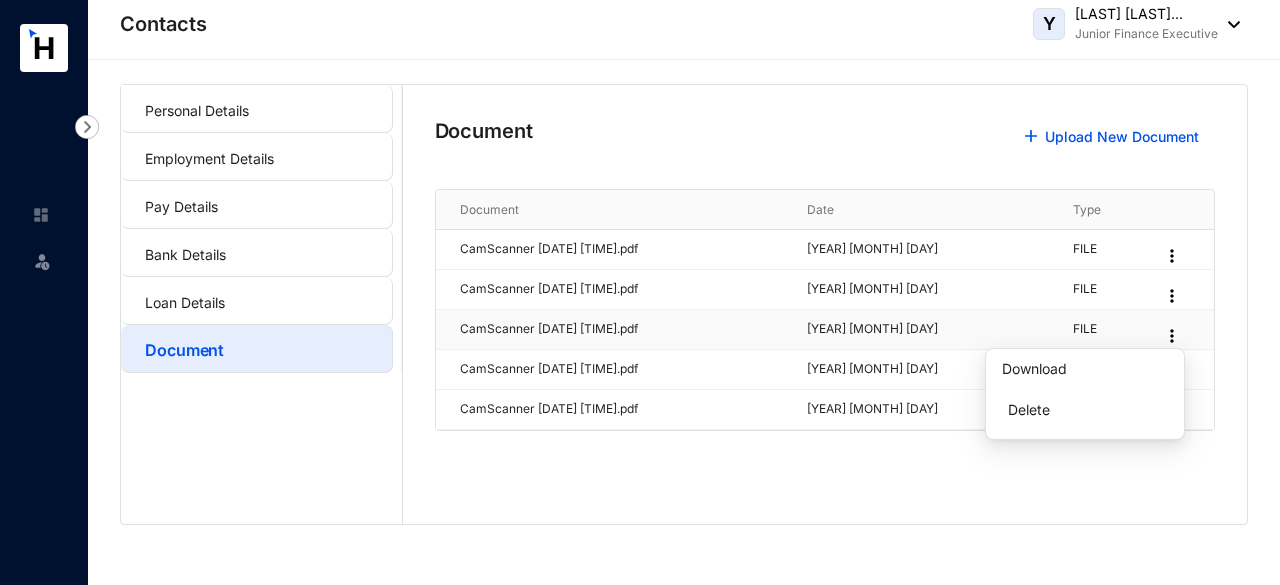 click at bounding box center [1172, 336] 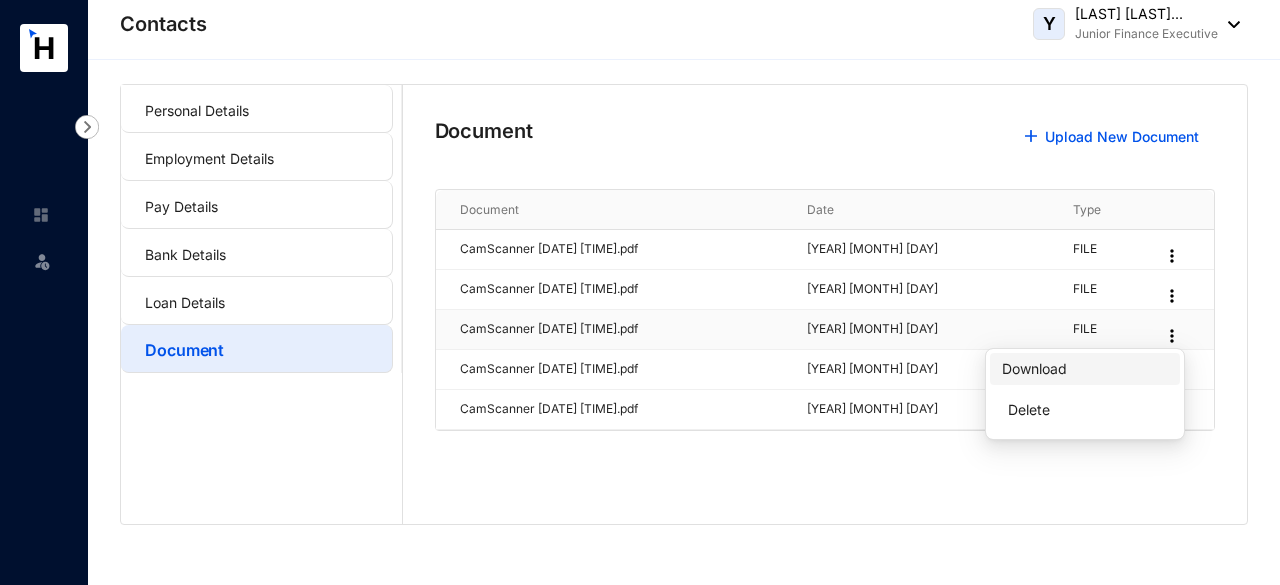 click on "Download" at bounding box center (1034, 368) 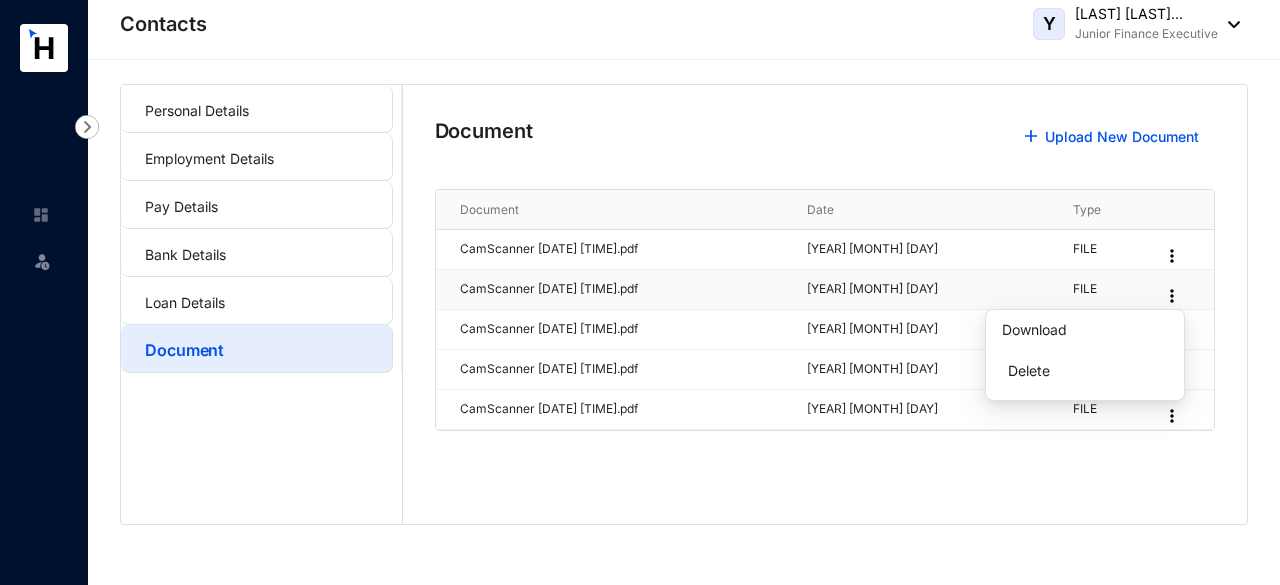 click at bounding box center (1172, 296) 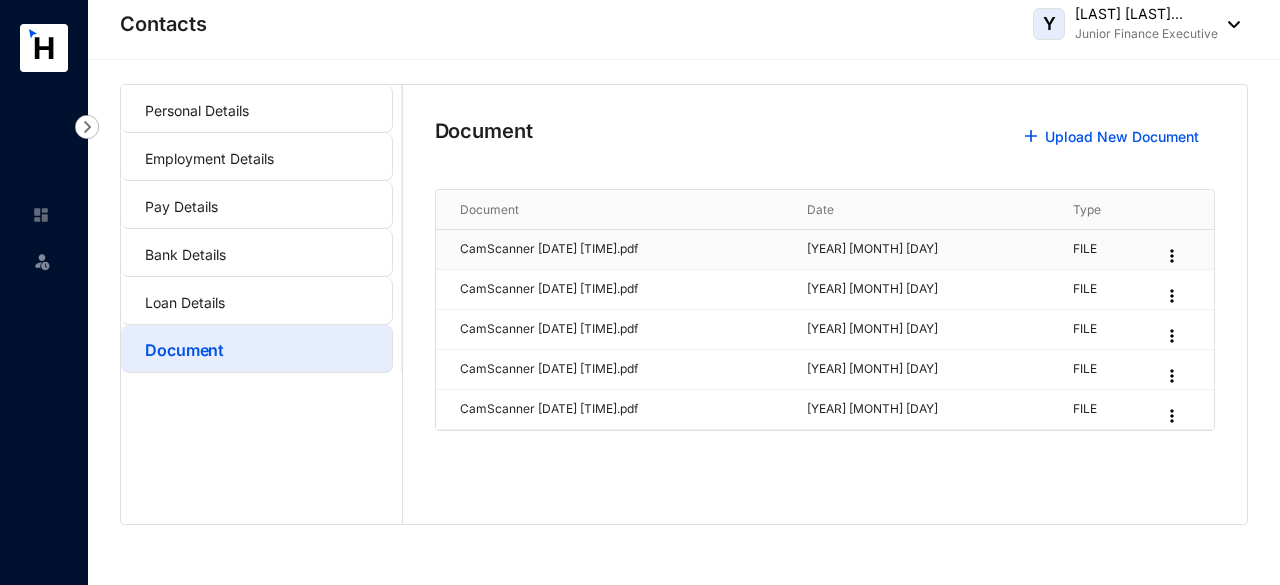 click at bounding box center (1172, 256) 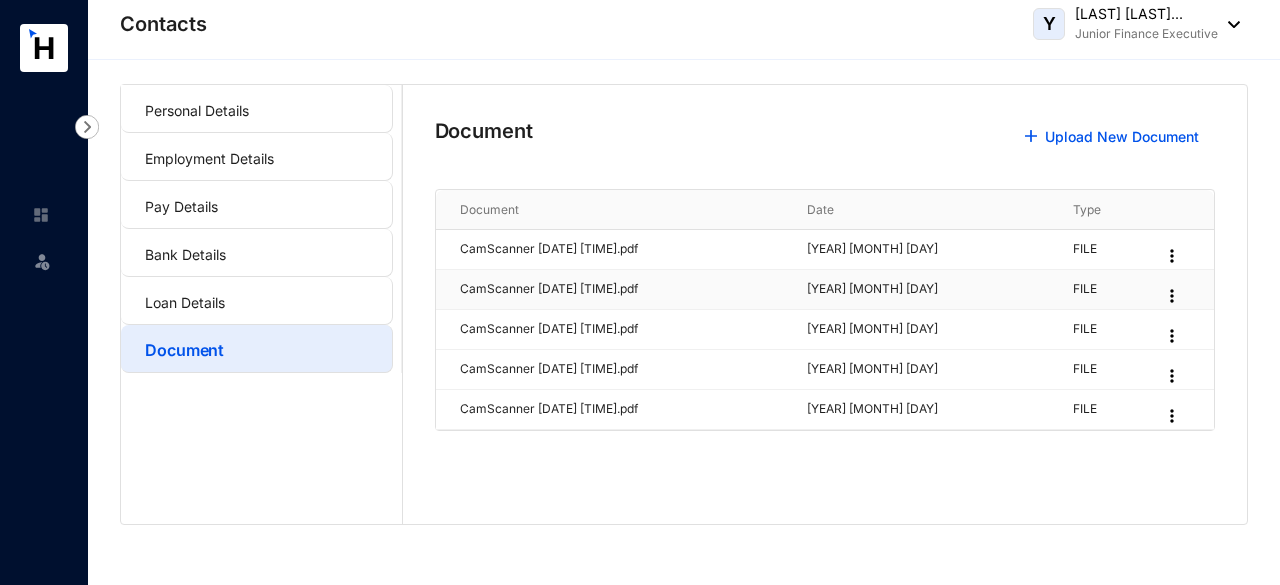 click on "FILE" at bounding box center [1105, 289] 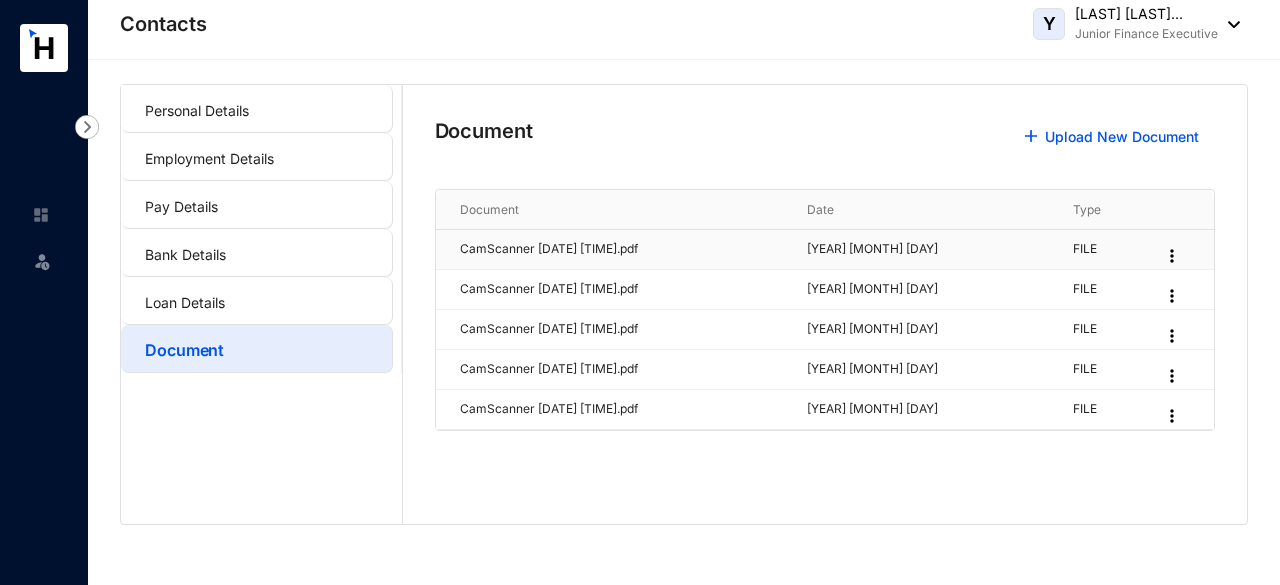 click at bounding box center [1172, 256] 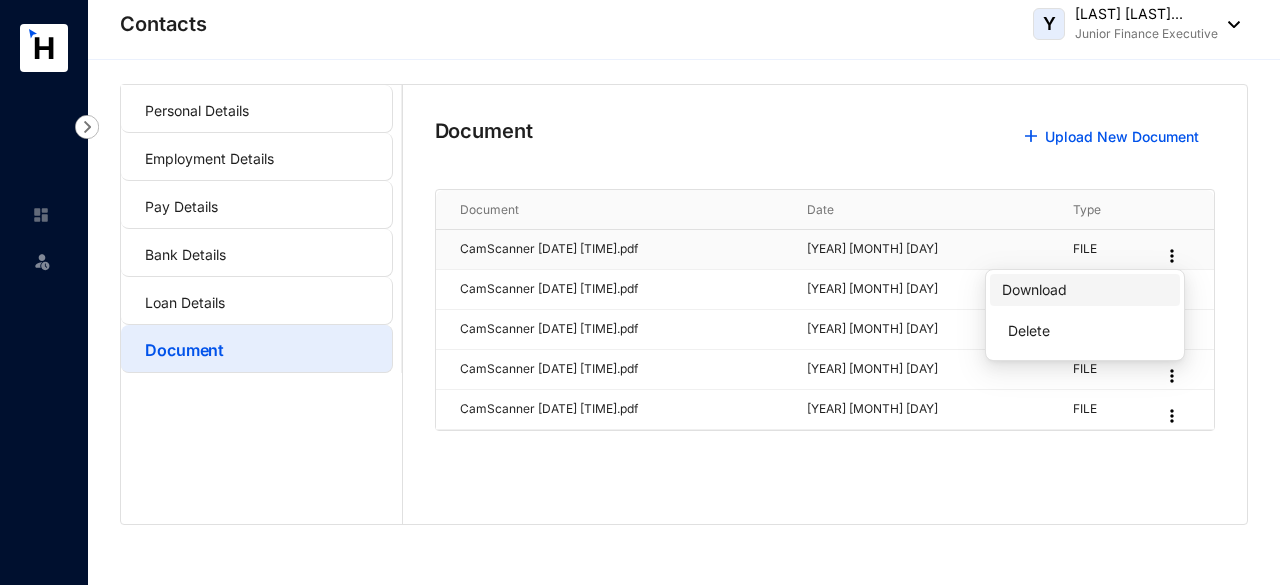 click on "Download" at bounding box center [1034, 289] 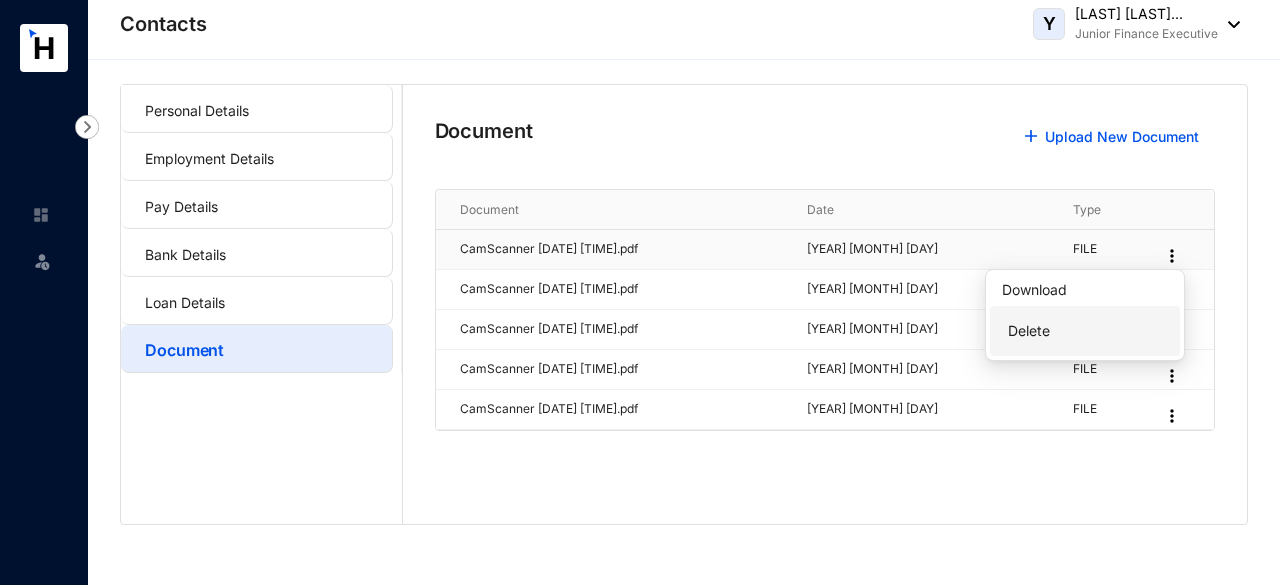 click on "Delete" at bounding box center [1085, 331] 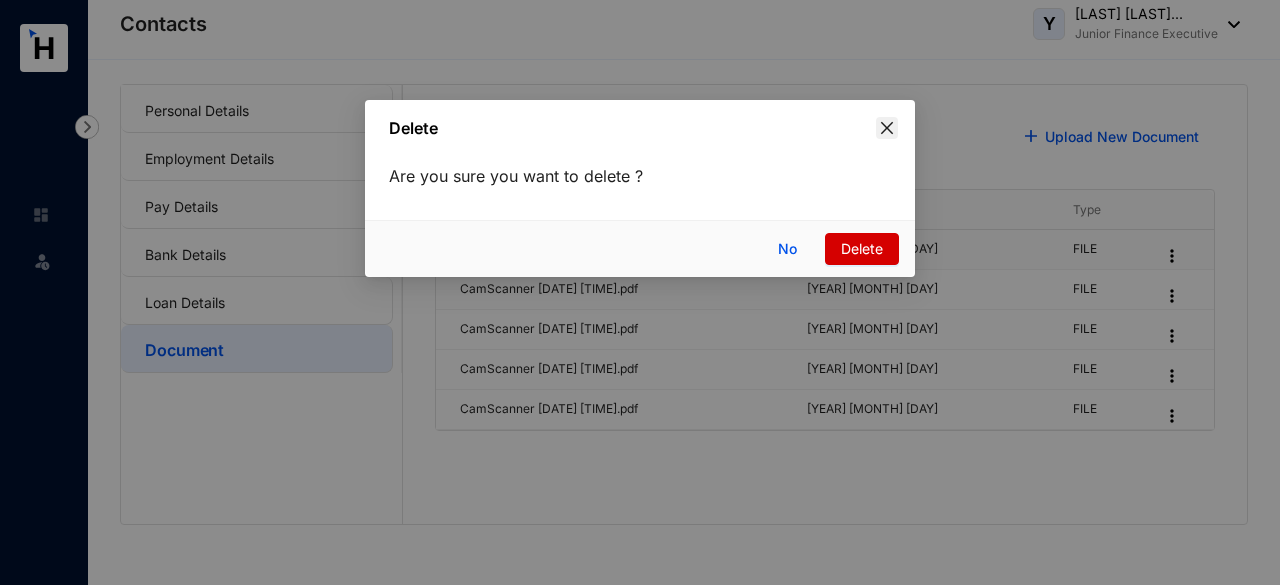 click 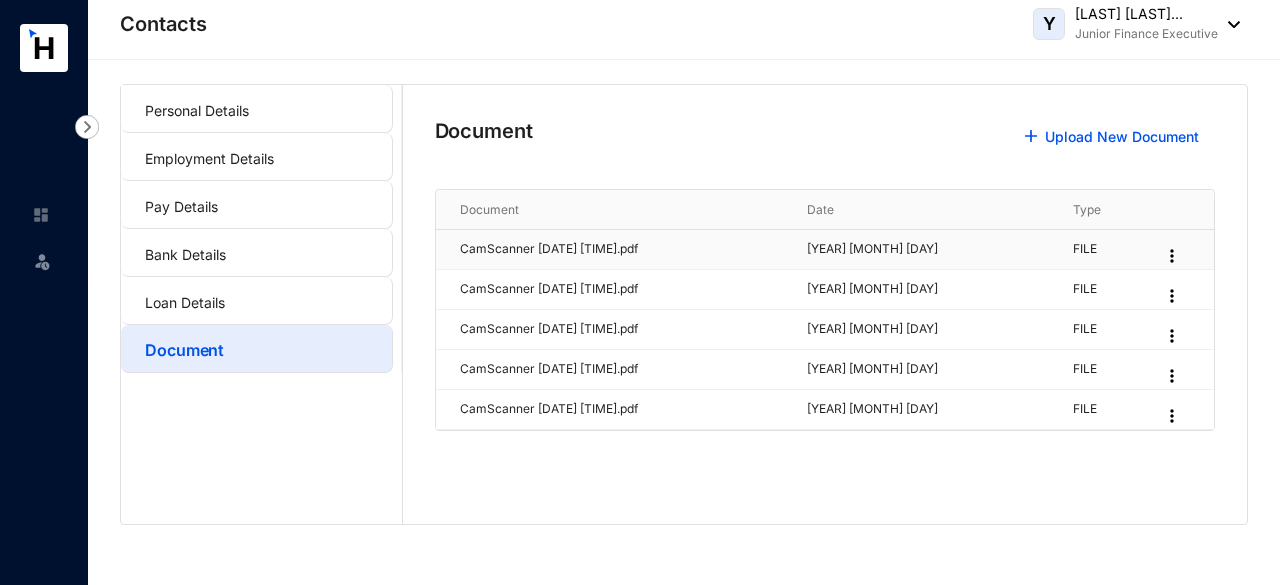click at bounding box center [1172, 256] 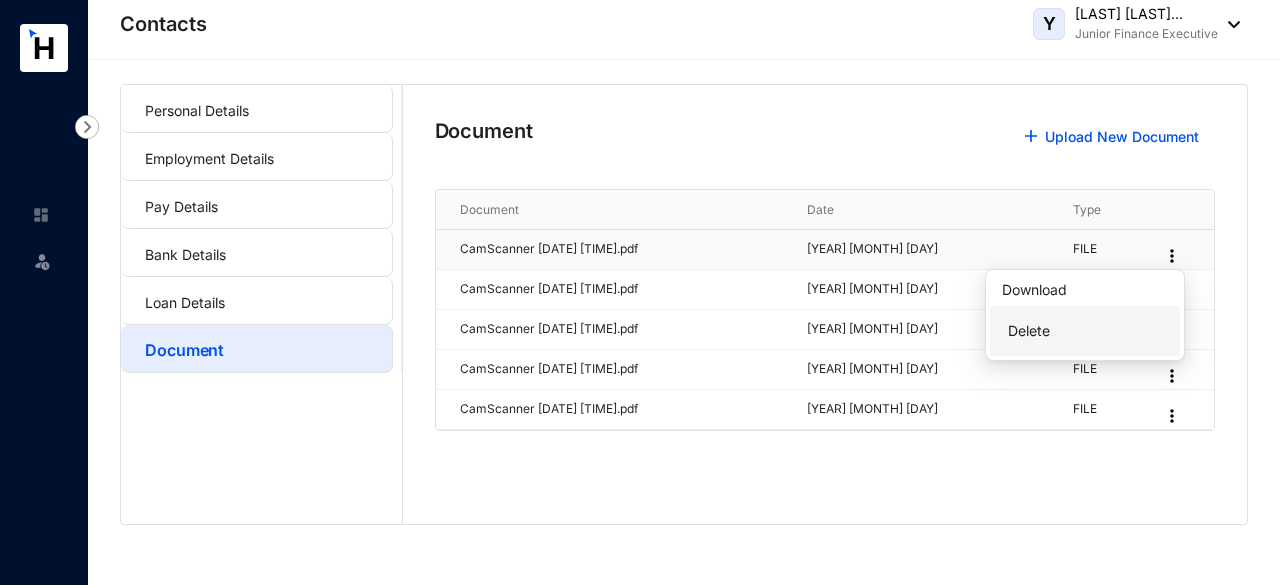 click on "Delete" at bounding box center [1085, 331] 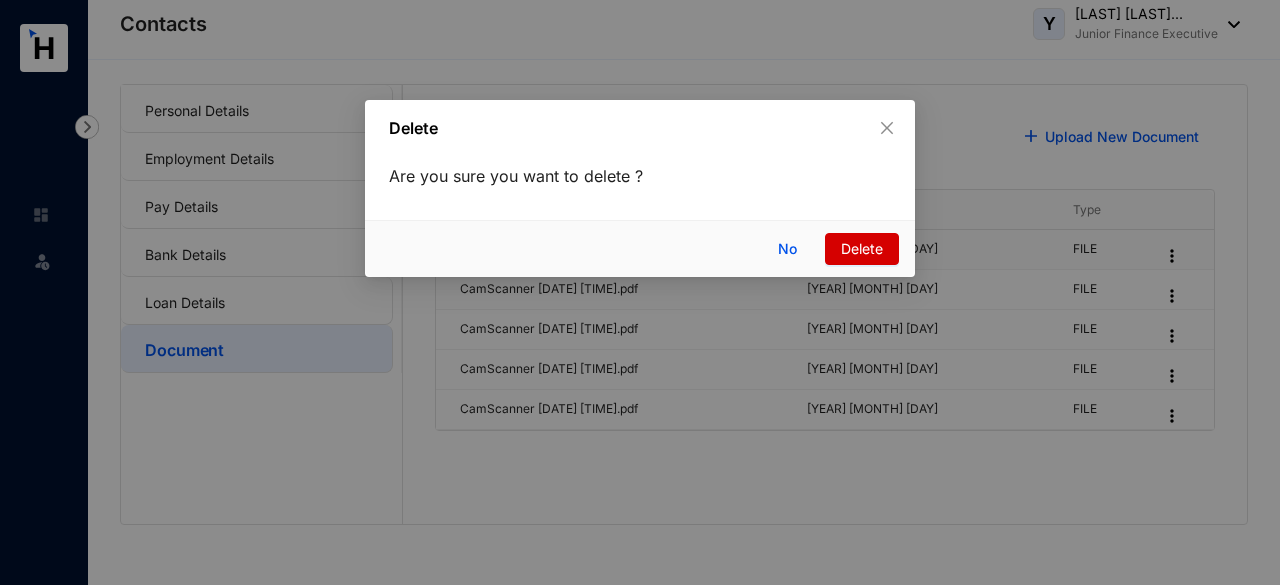 click on "Delete" at bounding box center [862, 249] 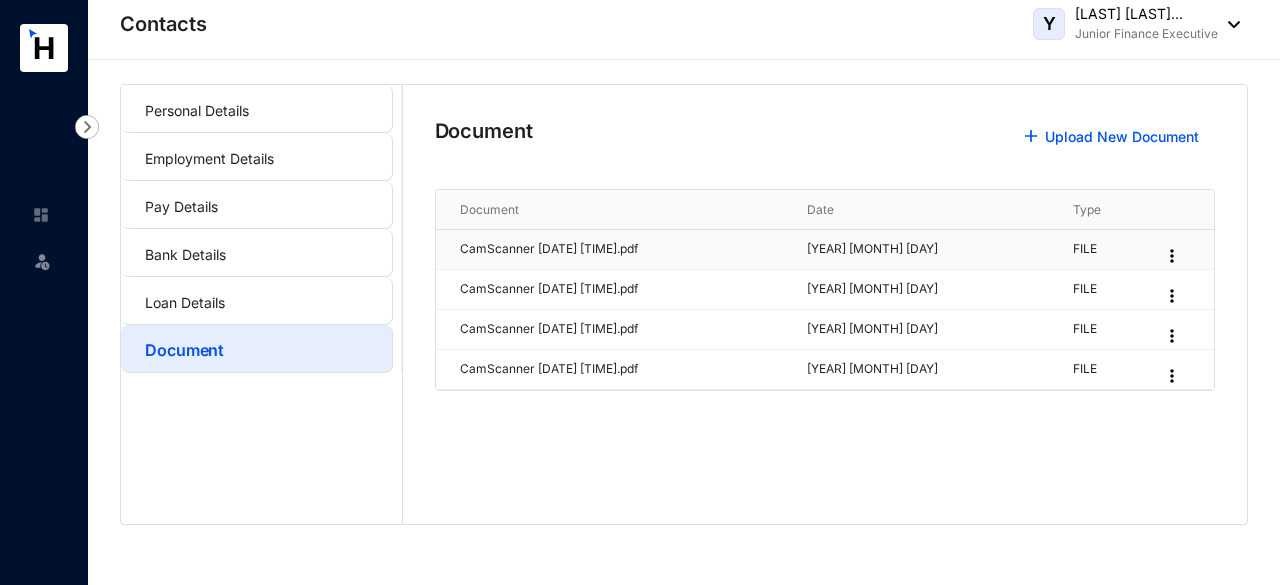 click at bounding box center (1172, 256) 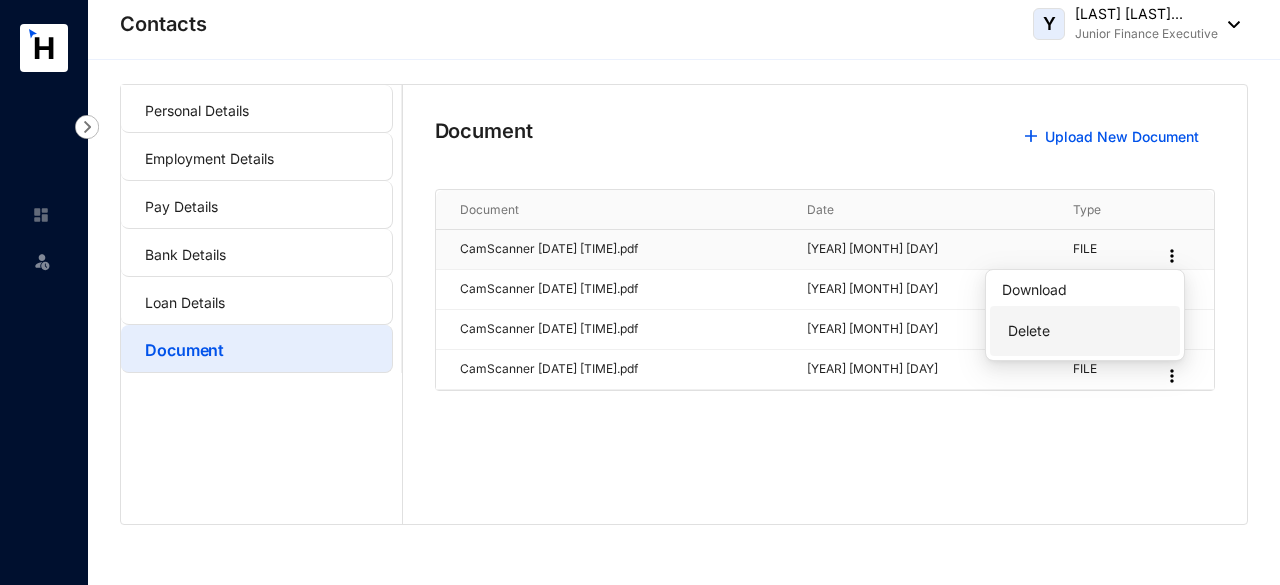 click on "Delete" at bounding box center (1085, 331) 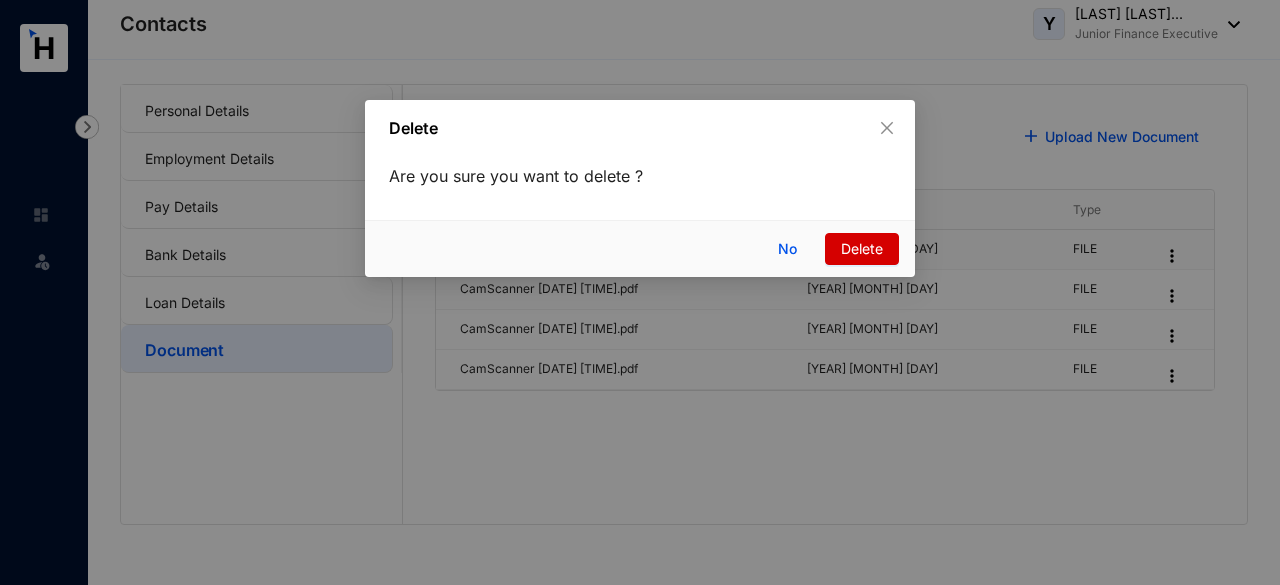 click on "Delete" at bounding box center [862, 249] 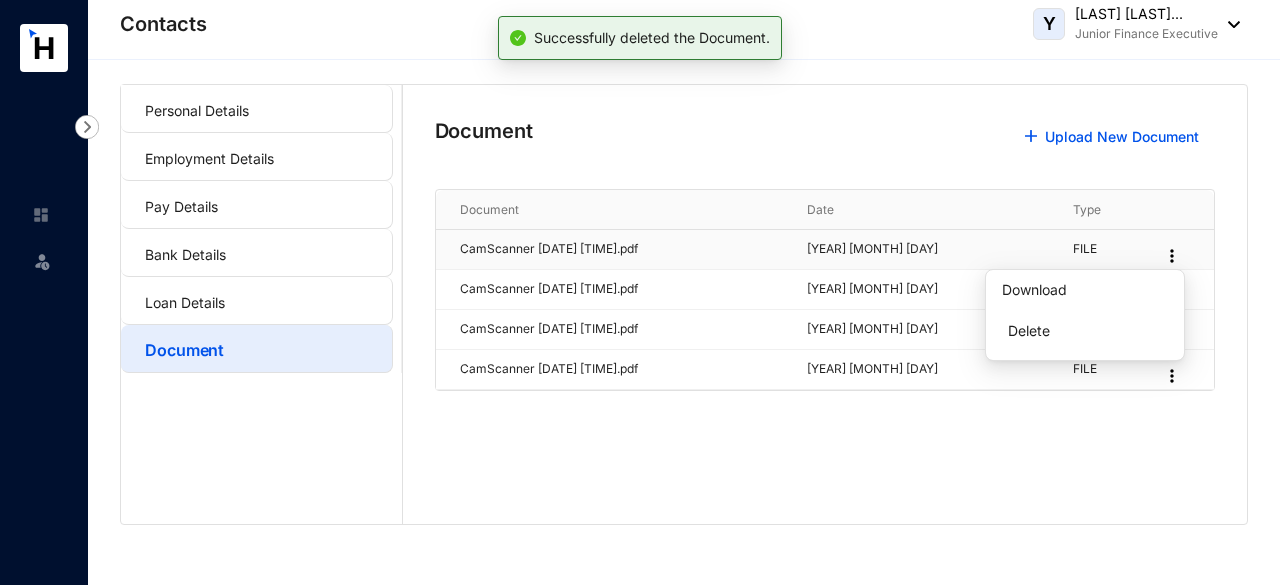 click at bounding box center (1172, 256) 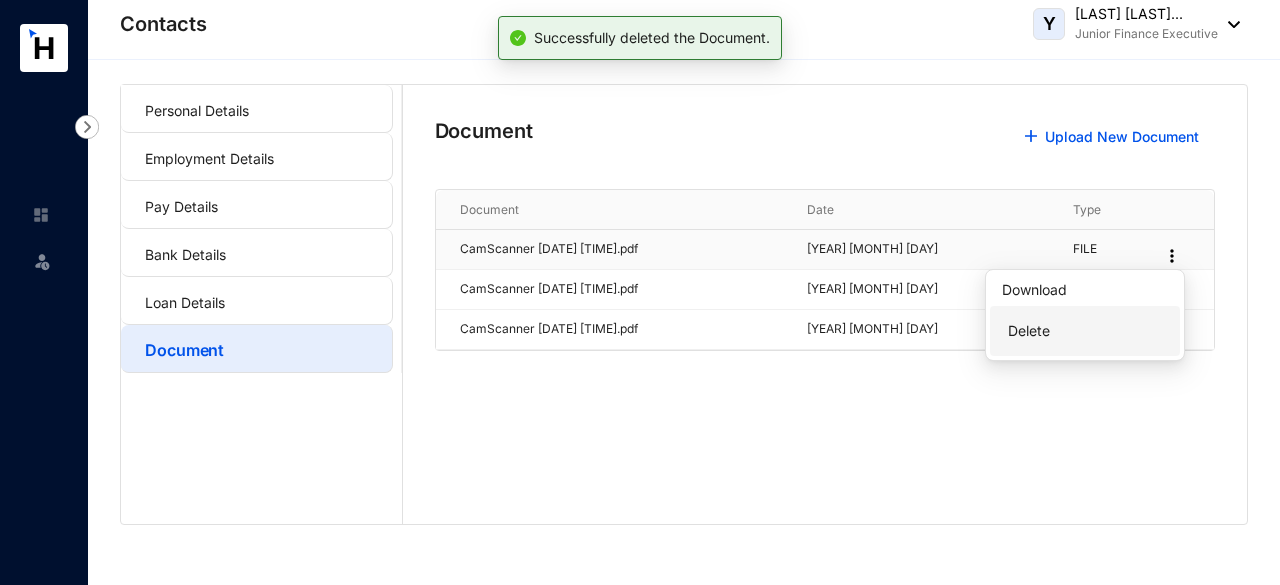 click on "Delete" at bounding box center (1085, 331) 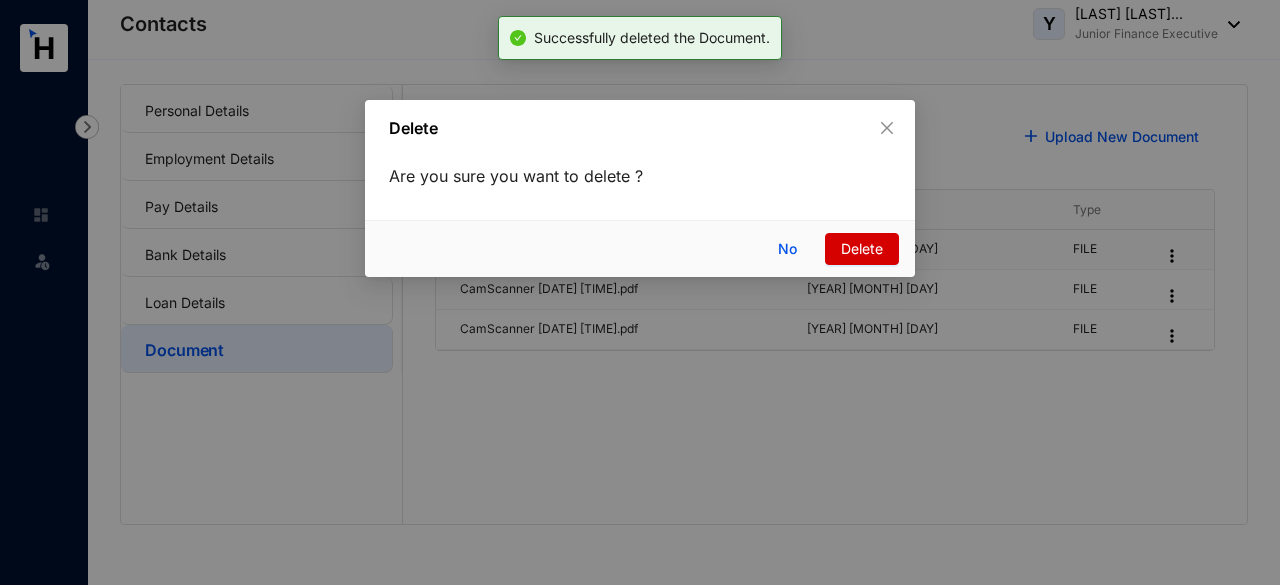 drag, startPoint x: 846, startPoint y: 247, endPoint x: 1134, endPoint y: 257, distance: 288.17355 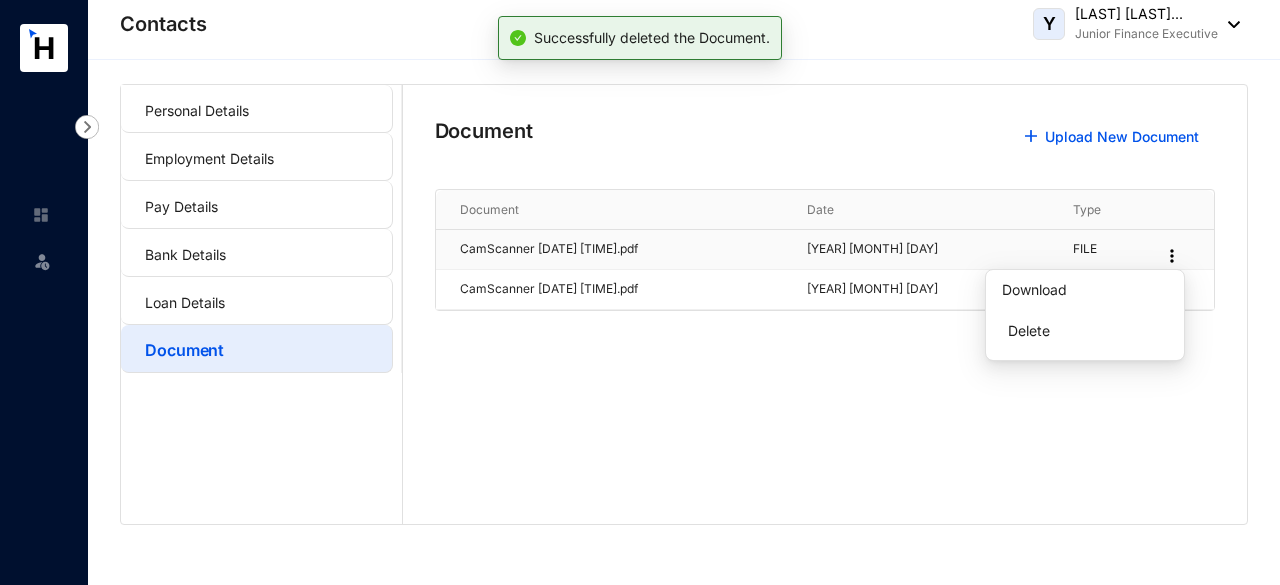 click at bounding box center [1172, 256] 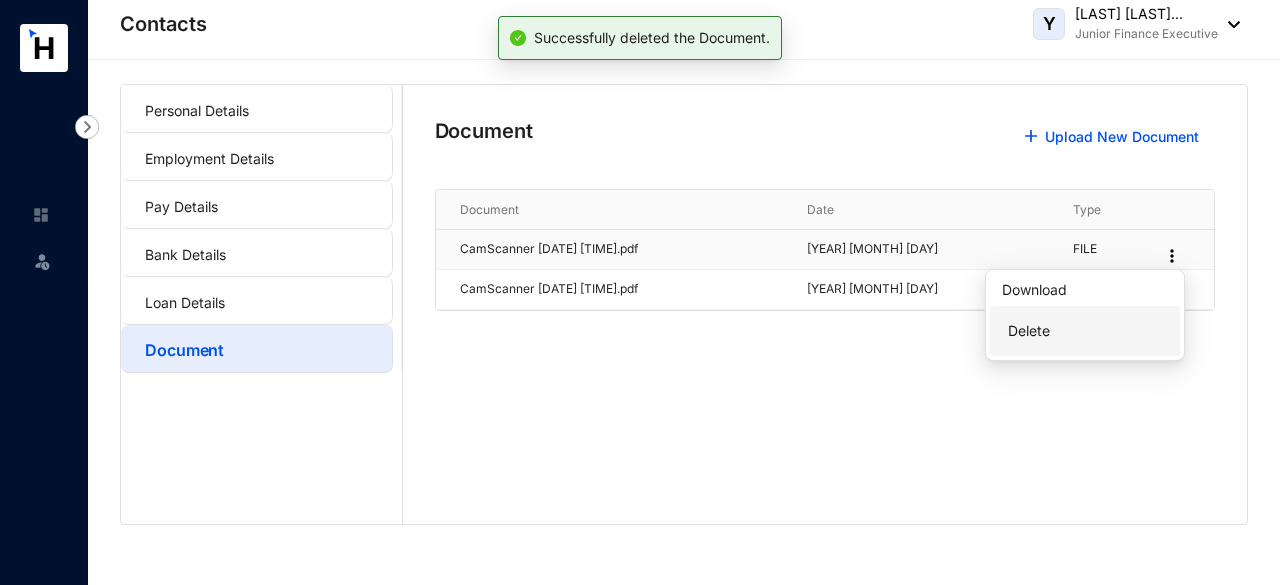 drag, startPoint x: 1071, startPoint y: 342, endPoint x: 1056, endPoint y: 306, distance: 39 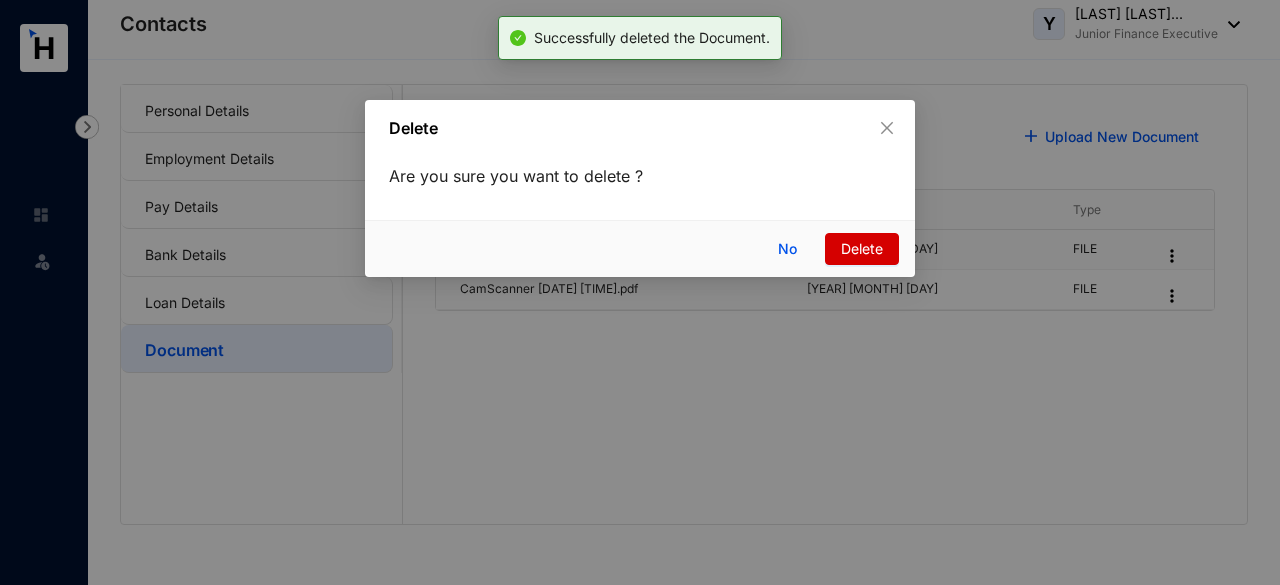 drag, startPoint x: 820, startPoint y: 251, endPoint x: 843, endPoint y: 252, distance: 23.021729 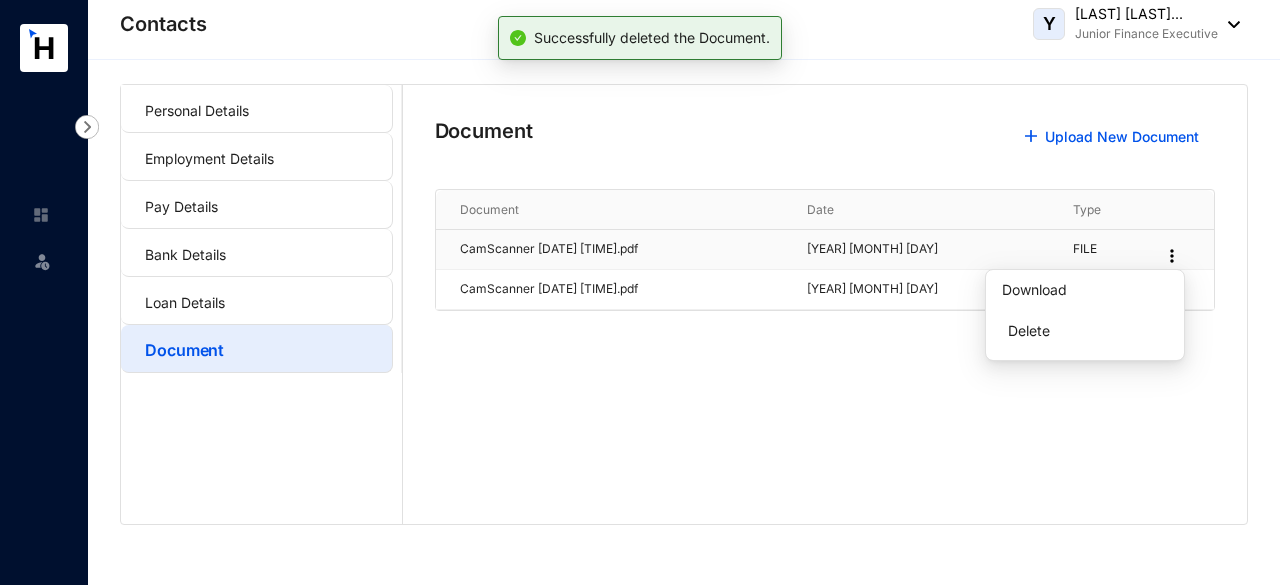 click at bounding box center (1172, 256) 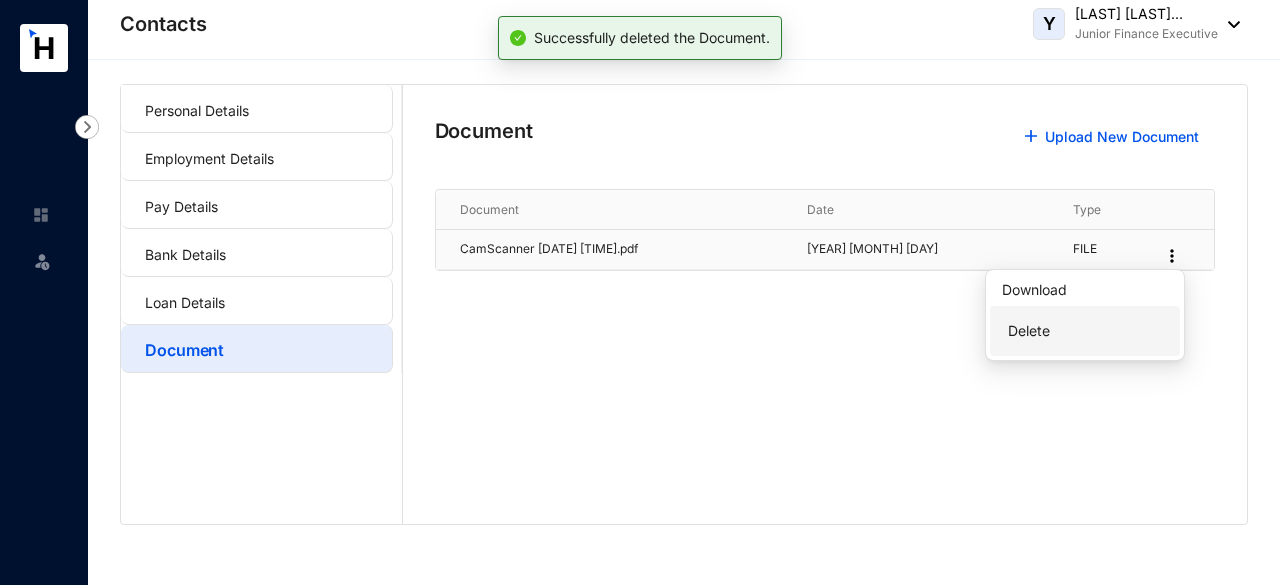click on "Delete" at bounding box center (1085, 331) 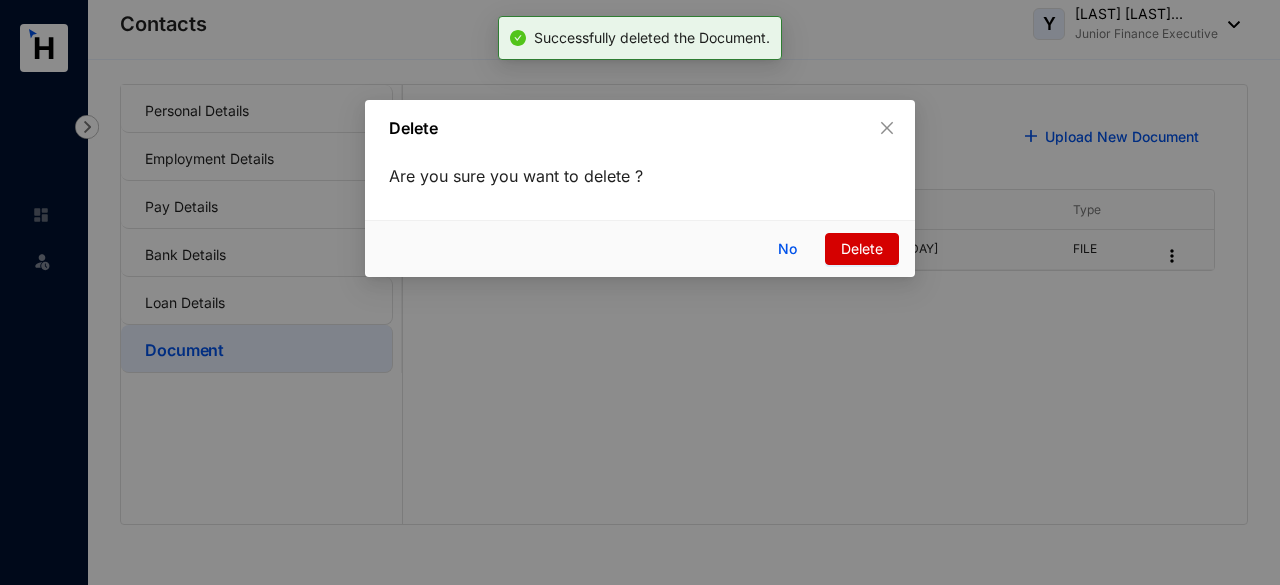 click on "Delete" at bounding box center [862, 249] 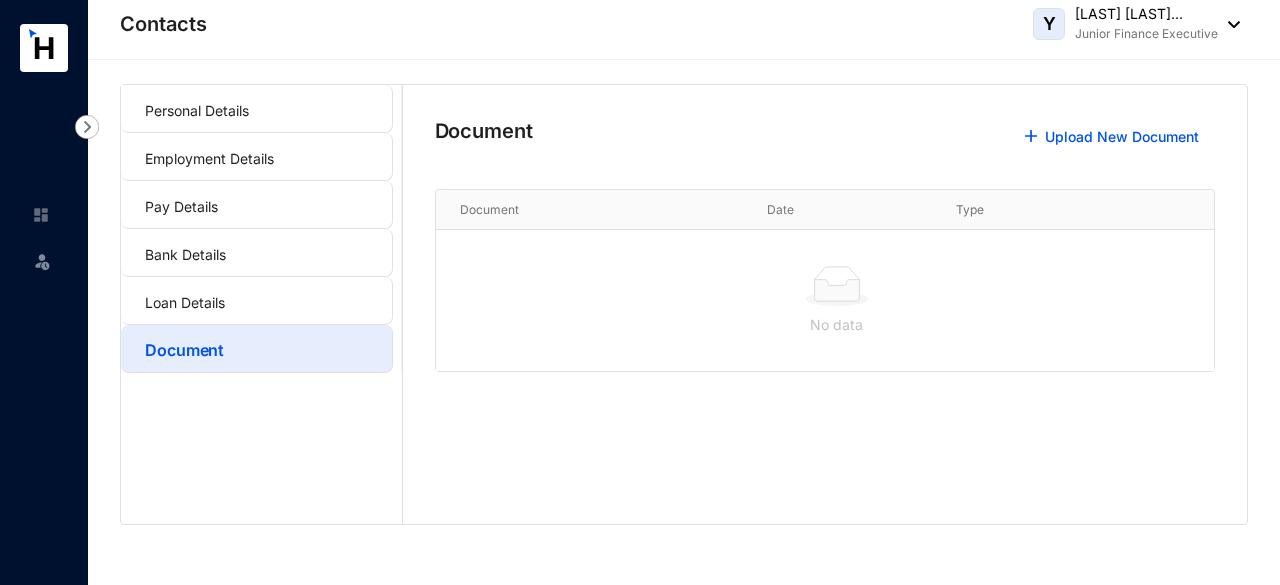click at bounding box center (1229, 24) 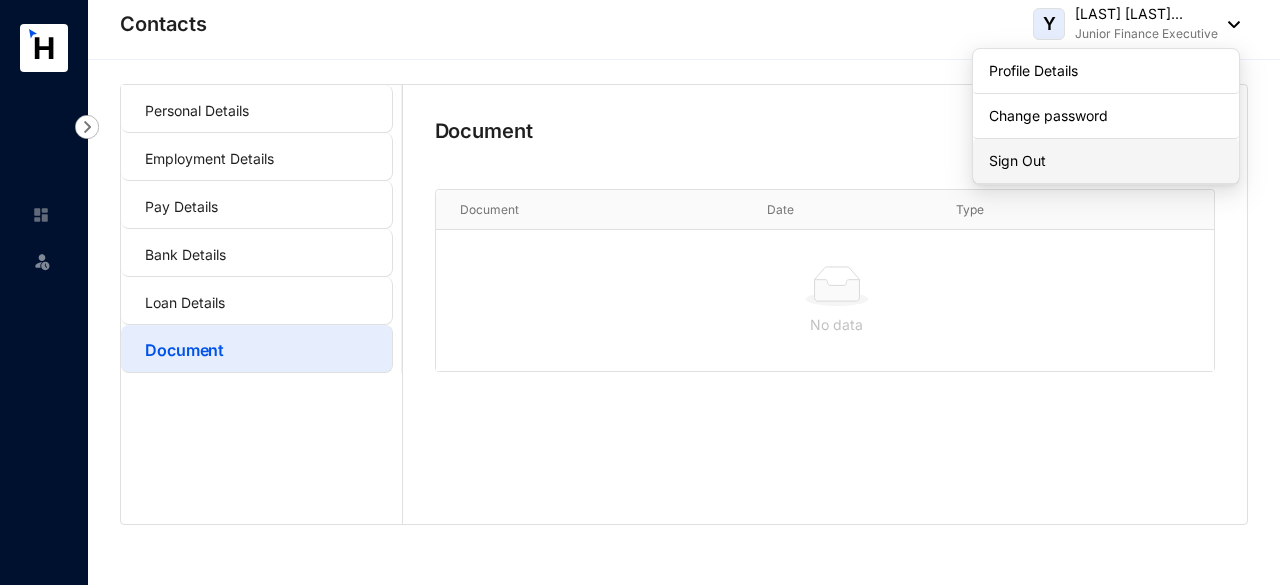 click on "Sign Out" at bounding box center (1106, 161) 